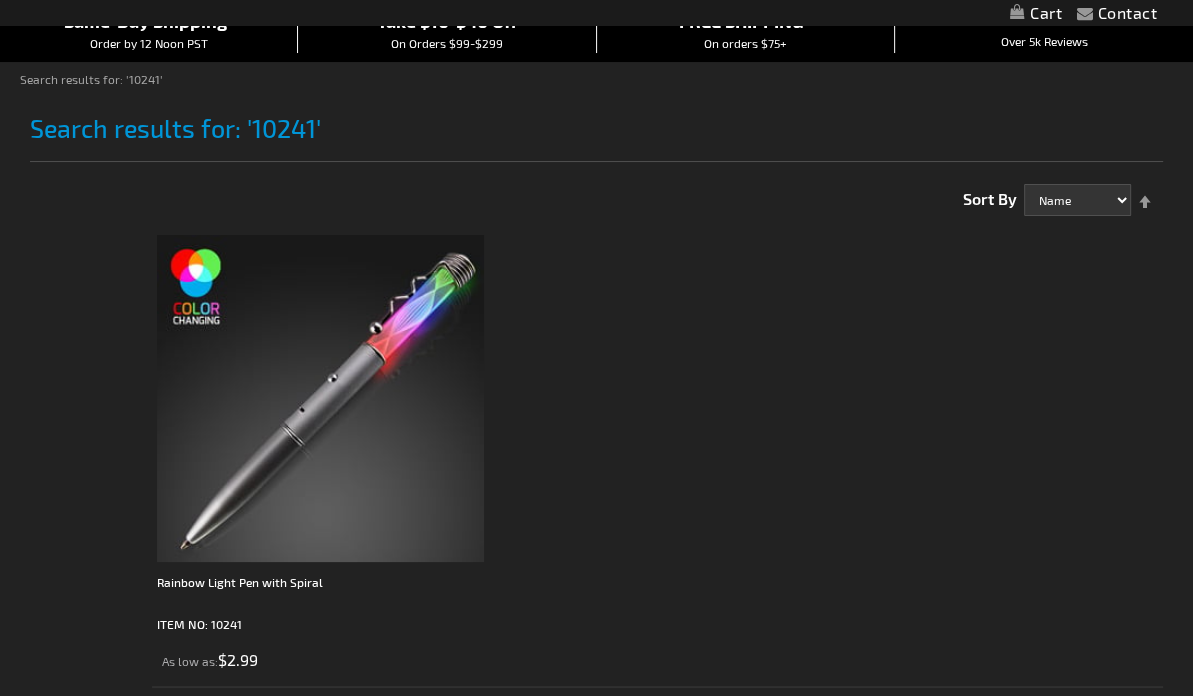 scroll, scrollTop: 222, scrollLeft: 0, axis: vertical 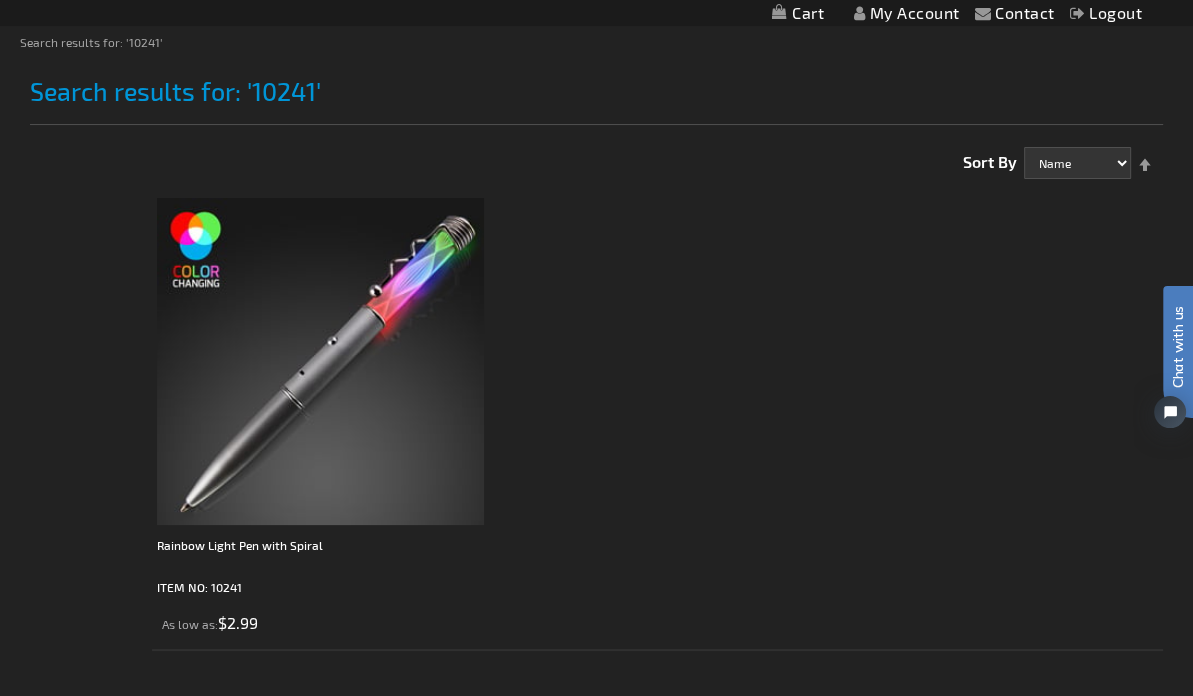 click at bounding box center [320, 361] 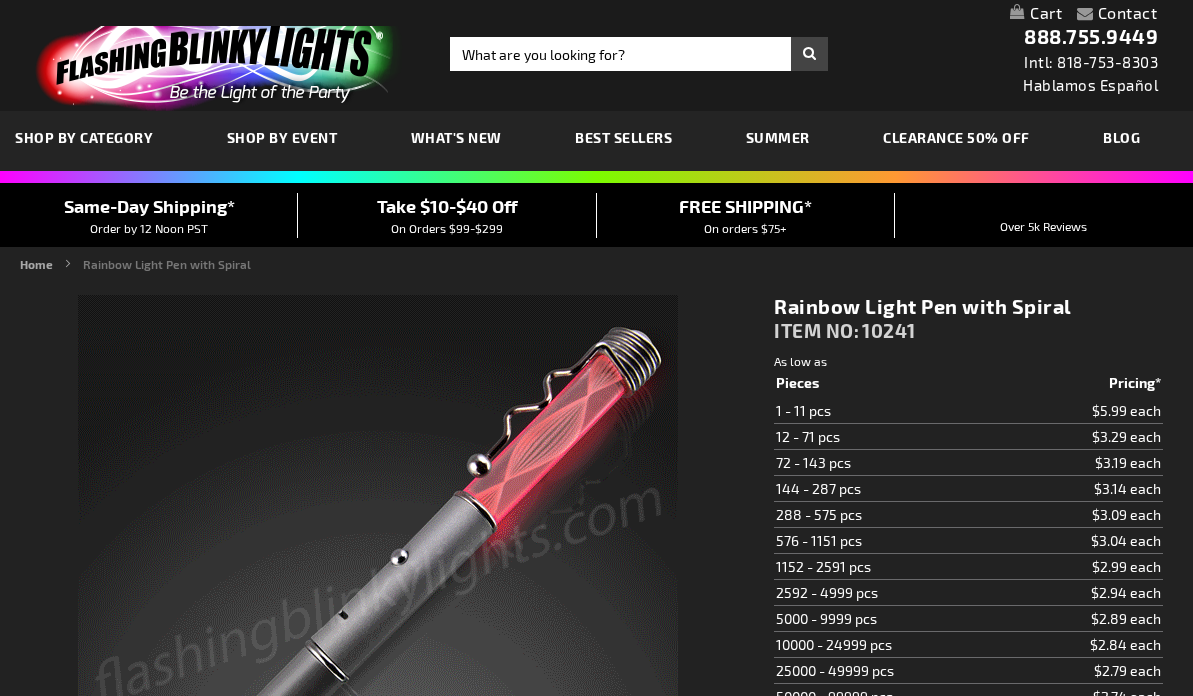 scroll, scrollTop: 0, scrollLeft: 0, axis: both 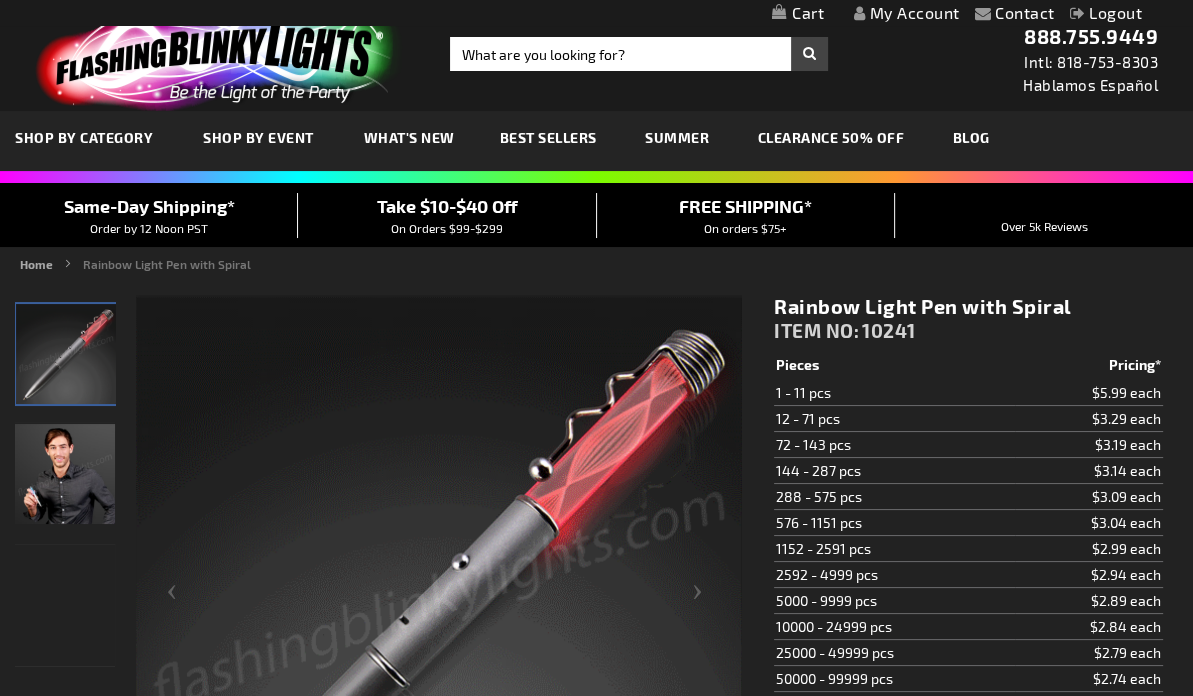 click on "144 - 287 pcs" at bounding box center (894, 471) 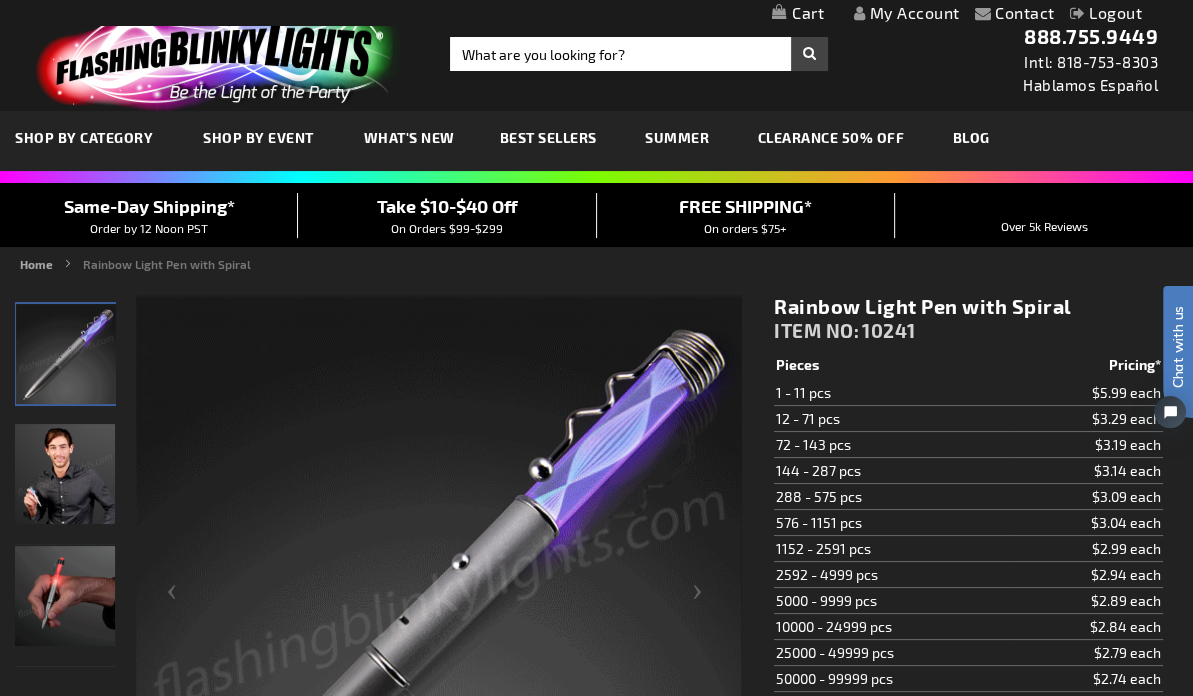 scroll, scrollTop: 0, scrollLeft: 0, axis: both 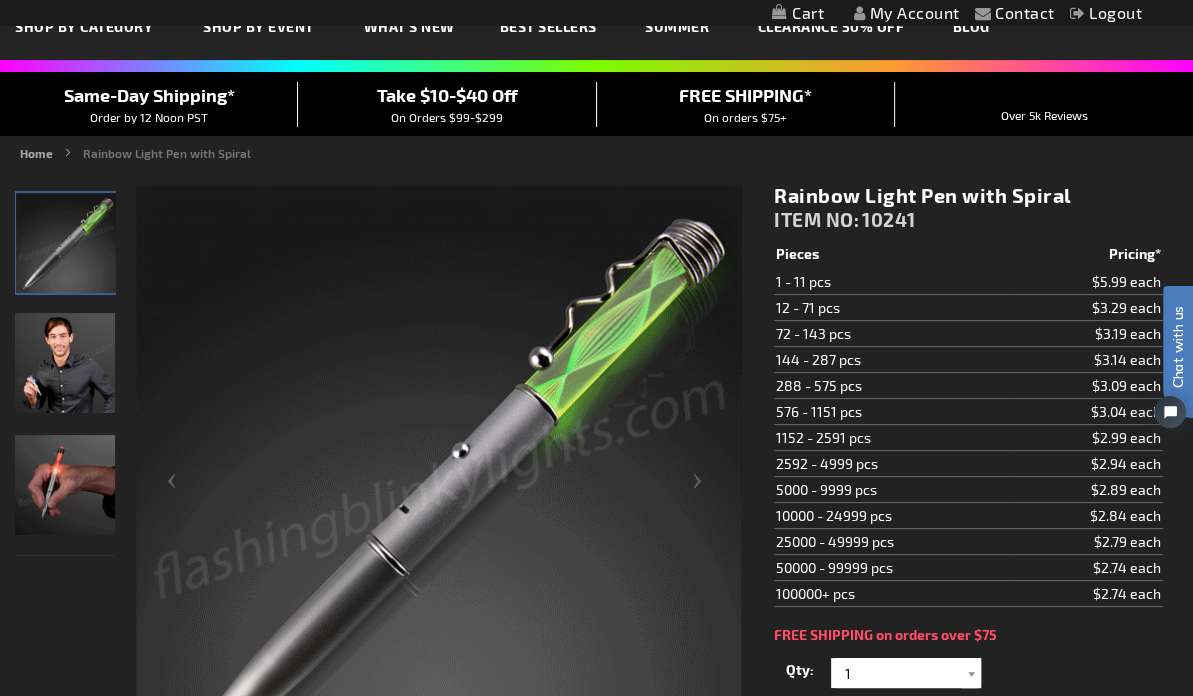 click on "10241" at bounding box center (889, 219) 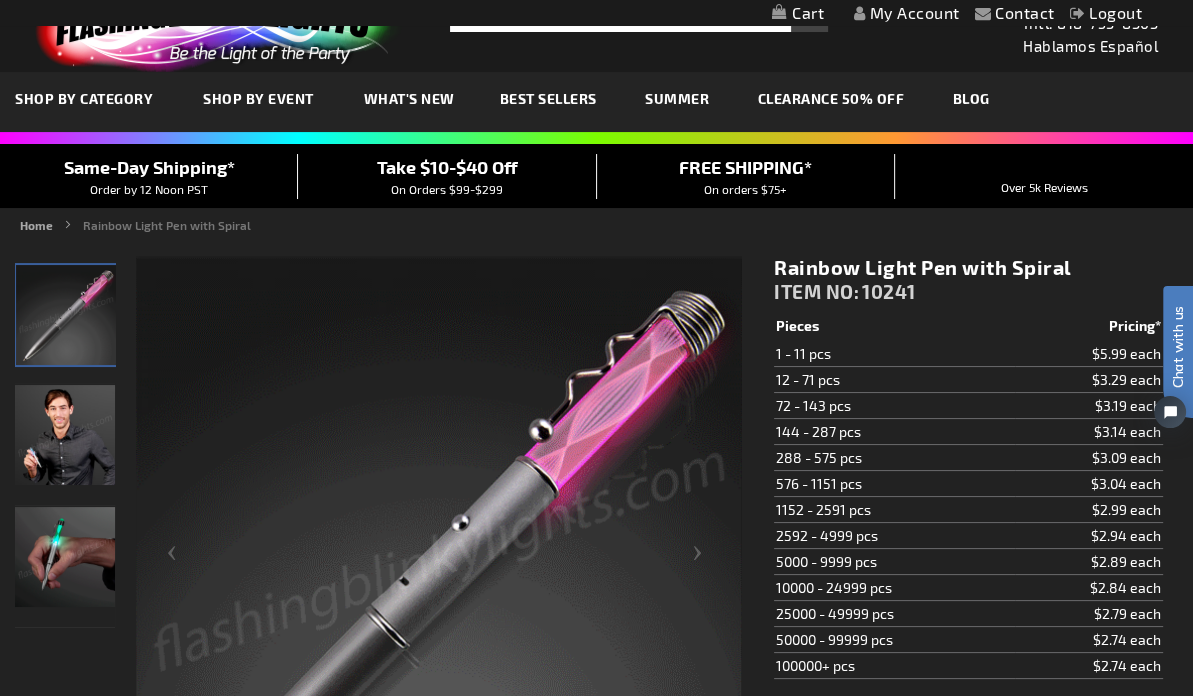 scroll, scrollTop: 0, scrollLeft: 0, axis: both 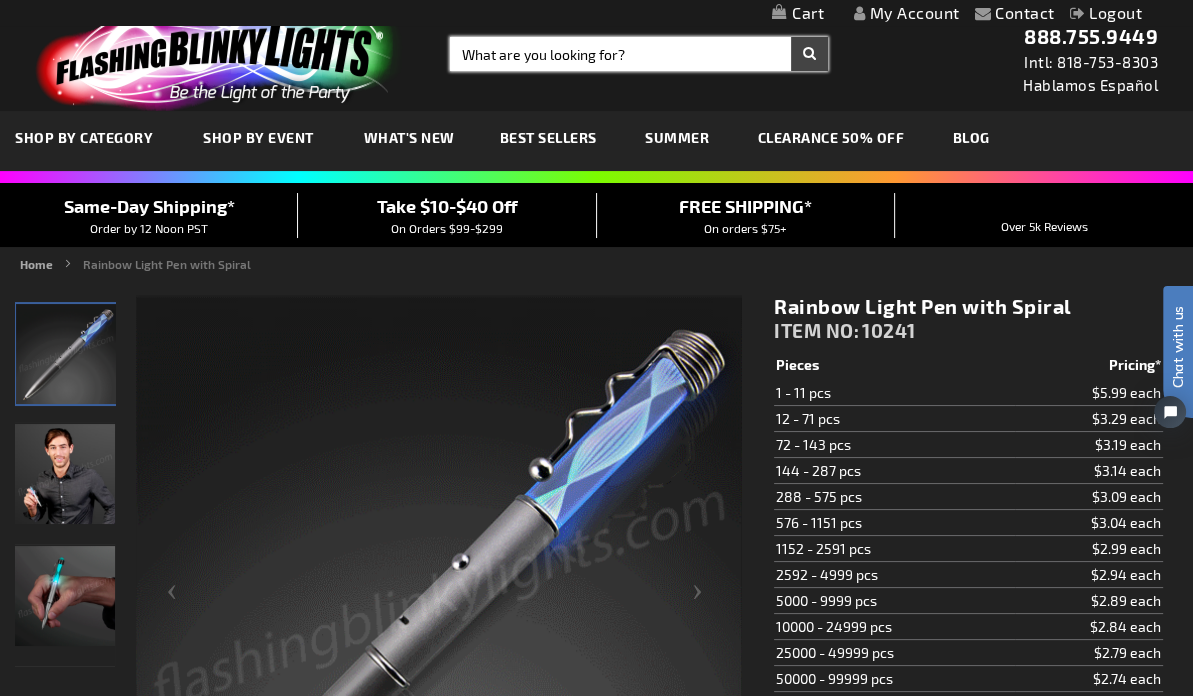 click on "Search" at bounding box center [639, 54] 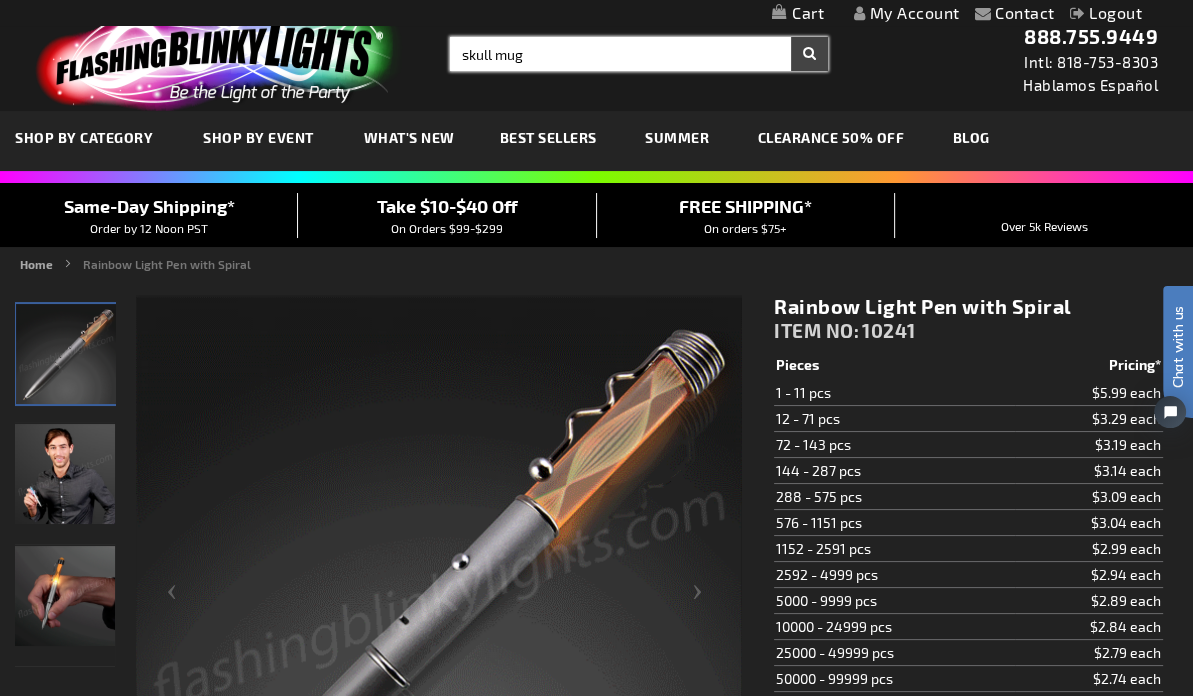 type on "skull mug" 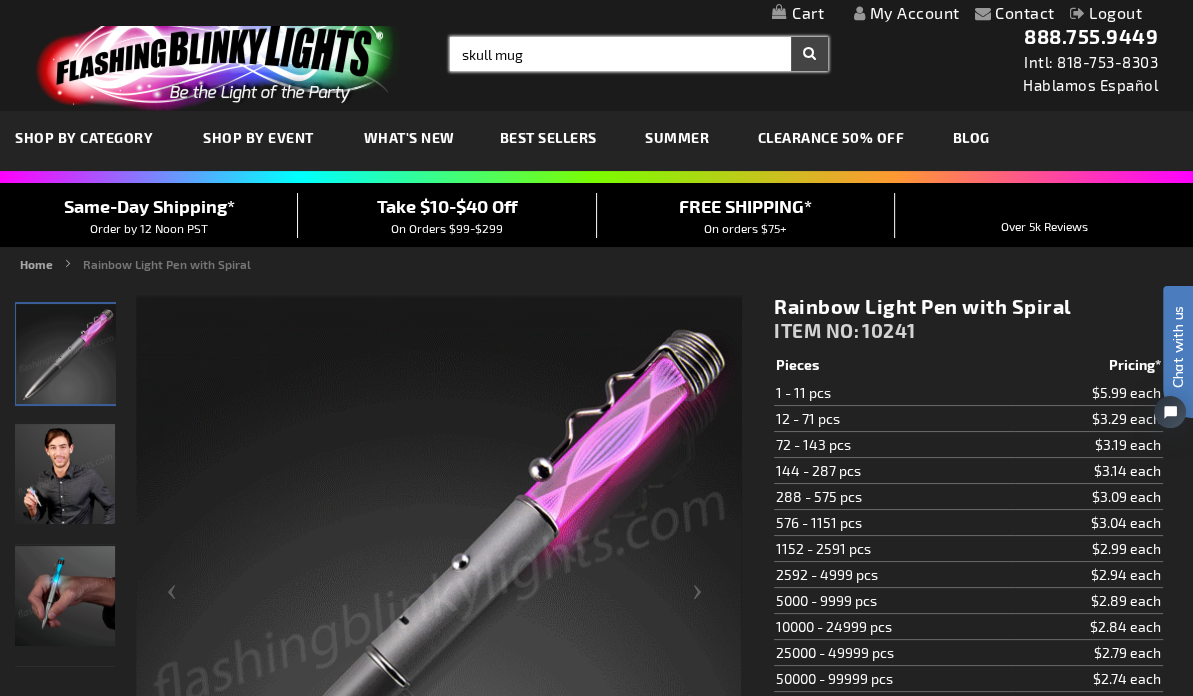 click on "Search" at bounding box center [809, 54] 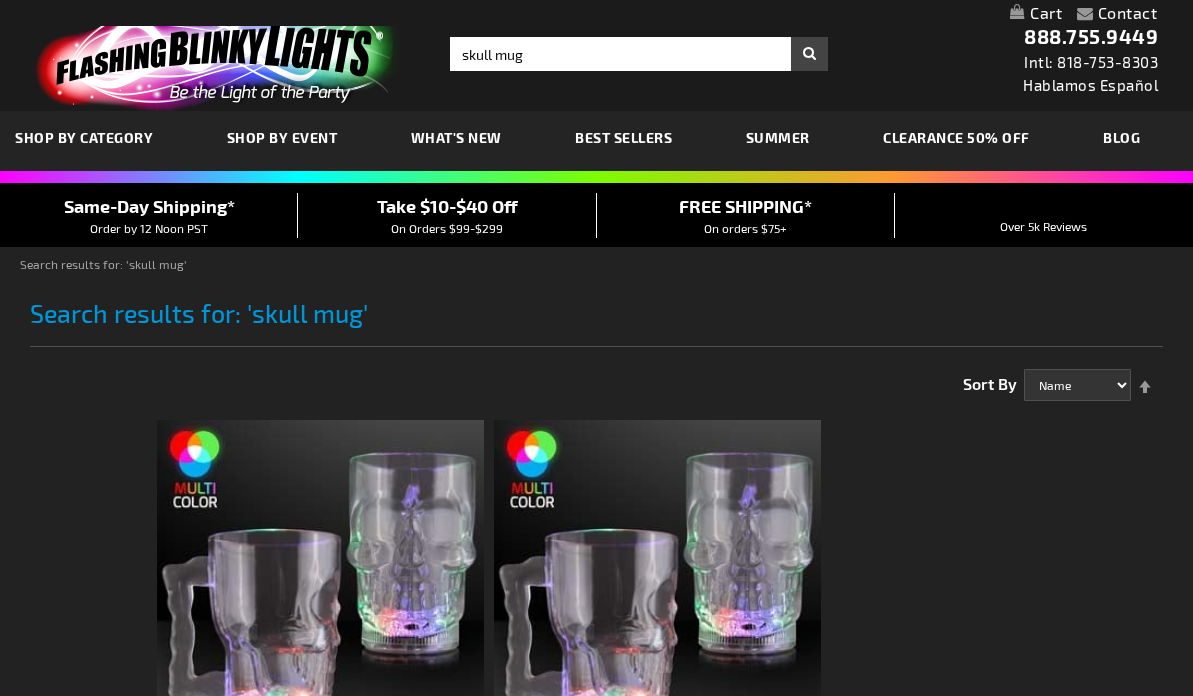 scroll, scrollTop: 0, scrollLeft: 0, axis: both 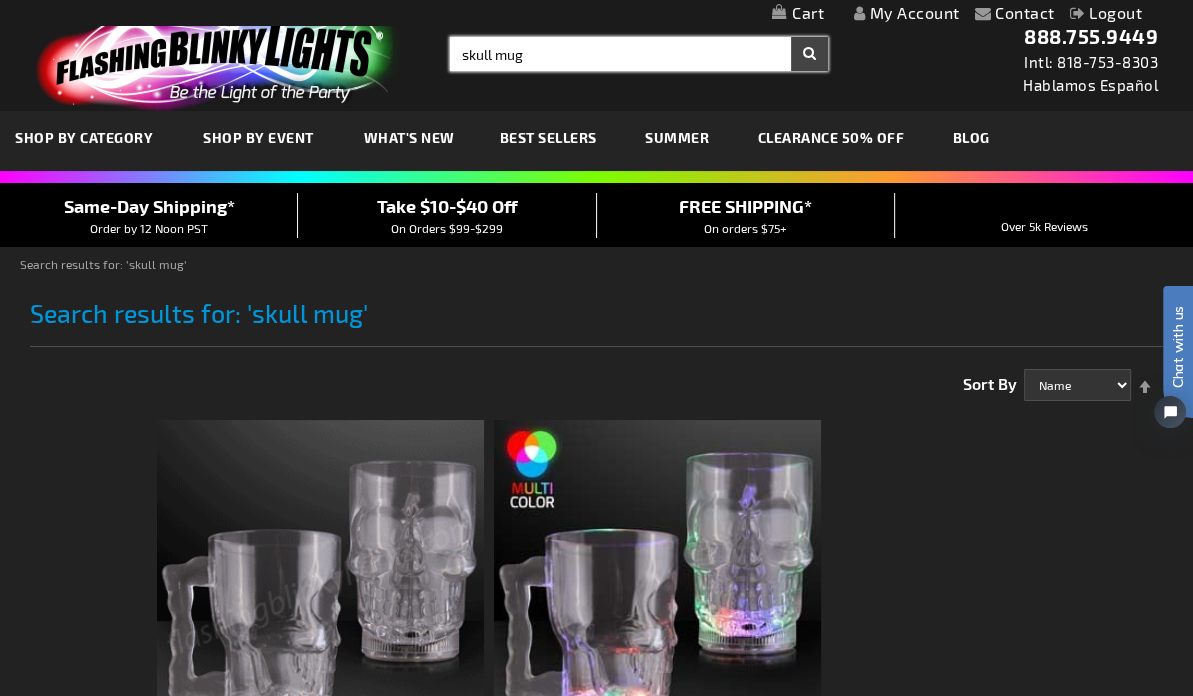 drag, startPoint x: 550, startPoint y: 51, endPoint x: 293, endPoint y: -7, distance: 263.46347 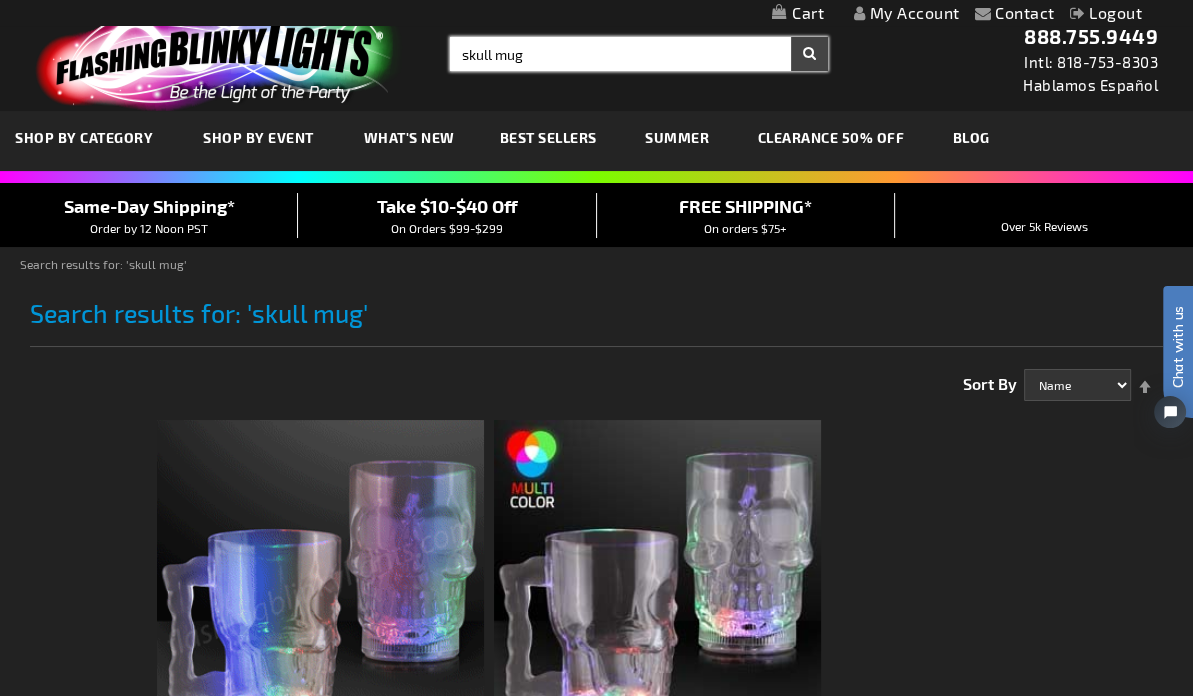 click on "The store will not work correctly when cookies are disabled.
Contact
Compare Products
My Account
Logout
Skip to Content
My Cart
My Cart
Close
You have no items in your shopping cart." at bounding box center [596, 724] 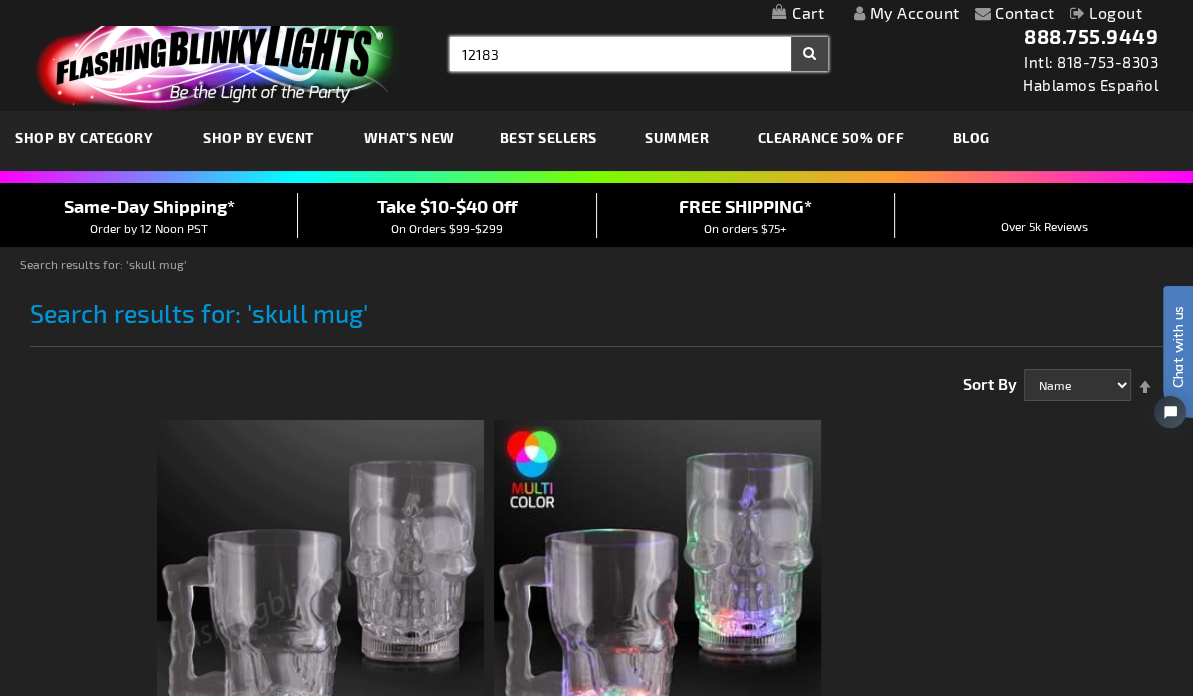 type on "12183" 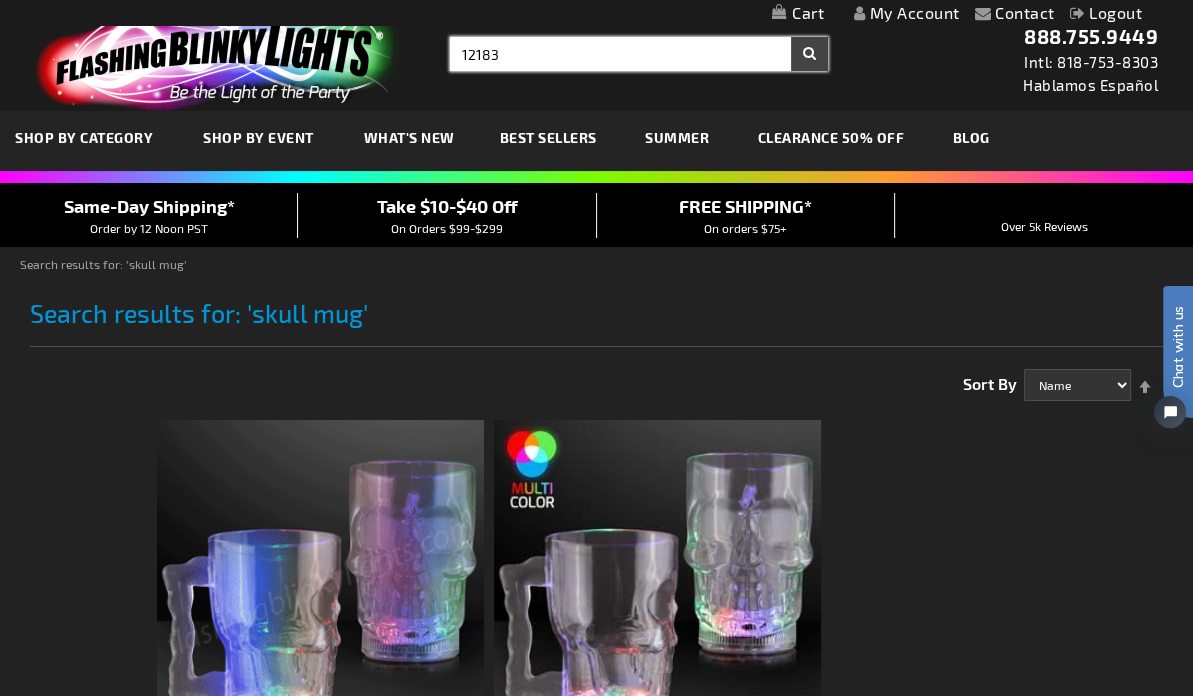 click on "Search" at bounding box center [809, 54] 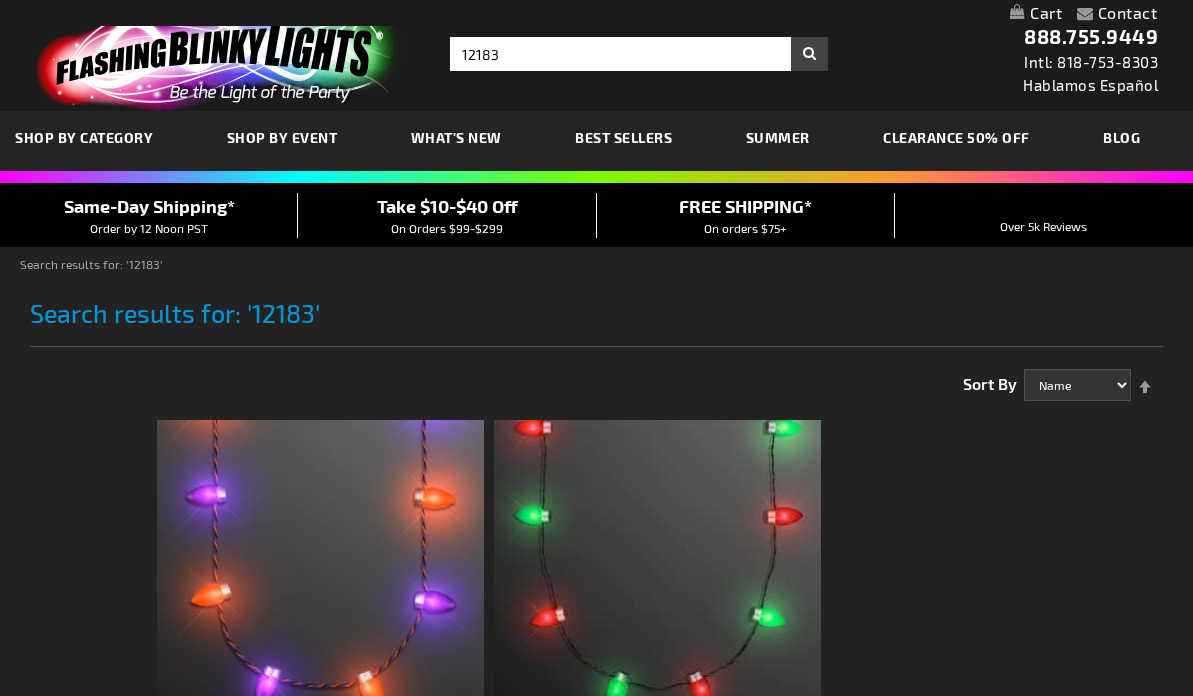 scroll, scrollTop: 0, scrollLeft: 0, axis: both 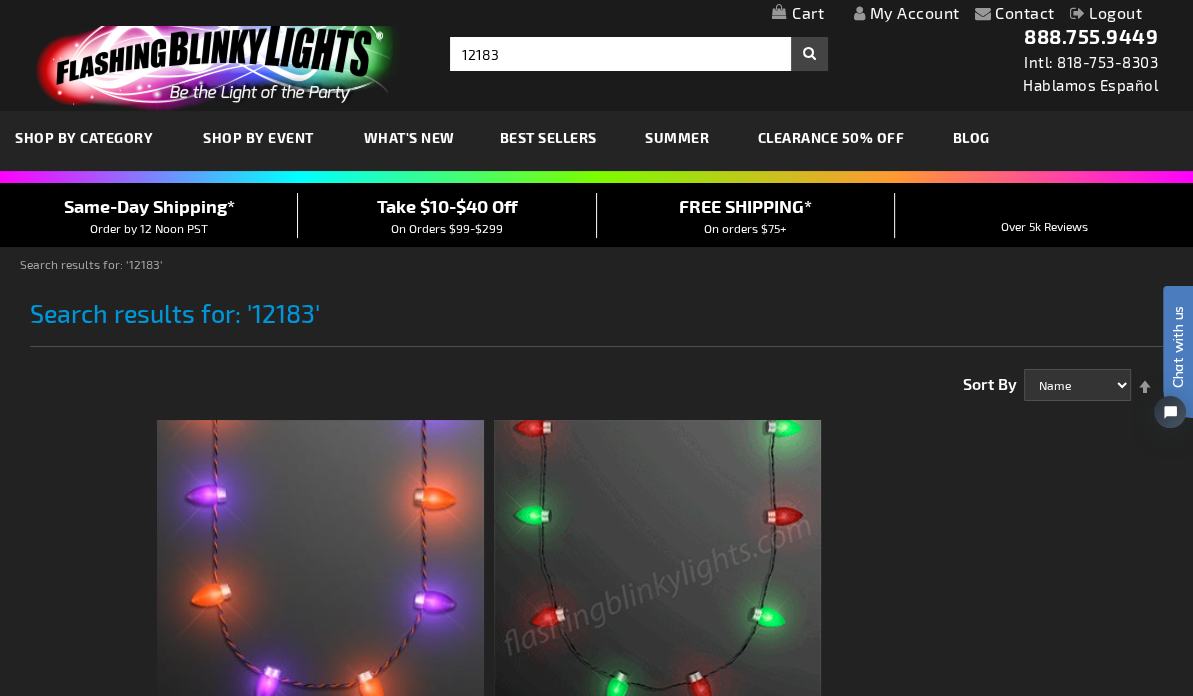 click at bounding box center [657, 583] 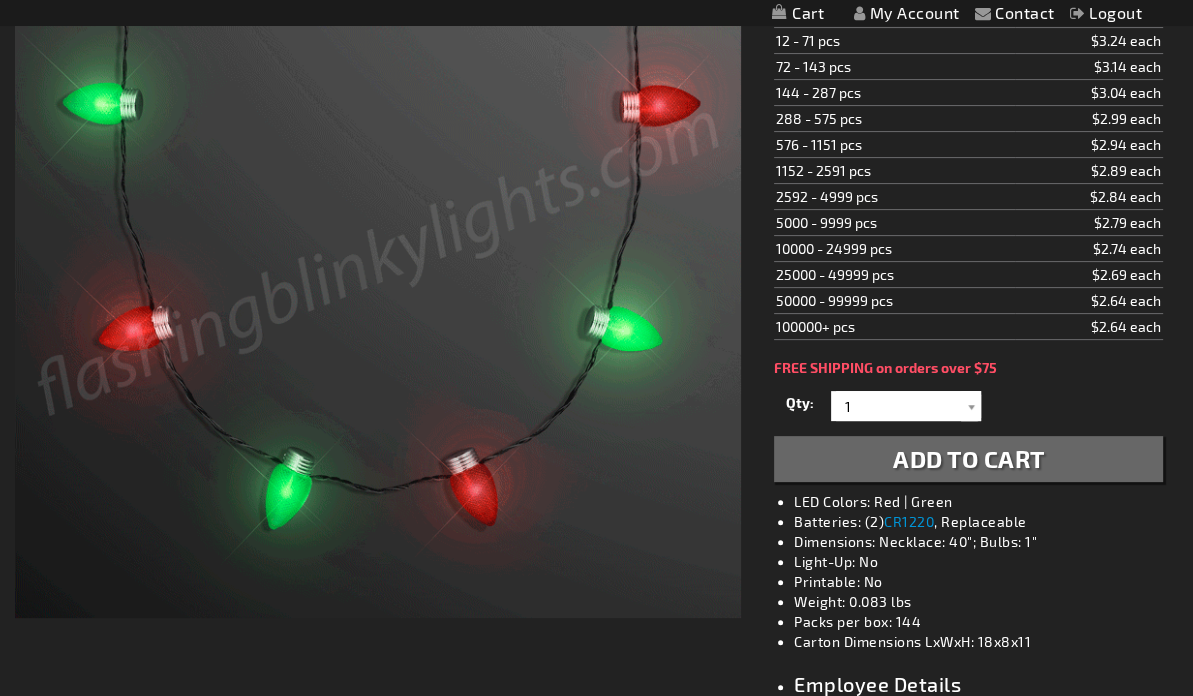 scroll, scrollTop: 888, scrollLeft: 0, axis: vertical 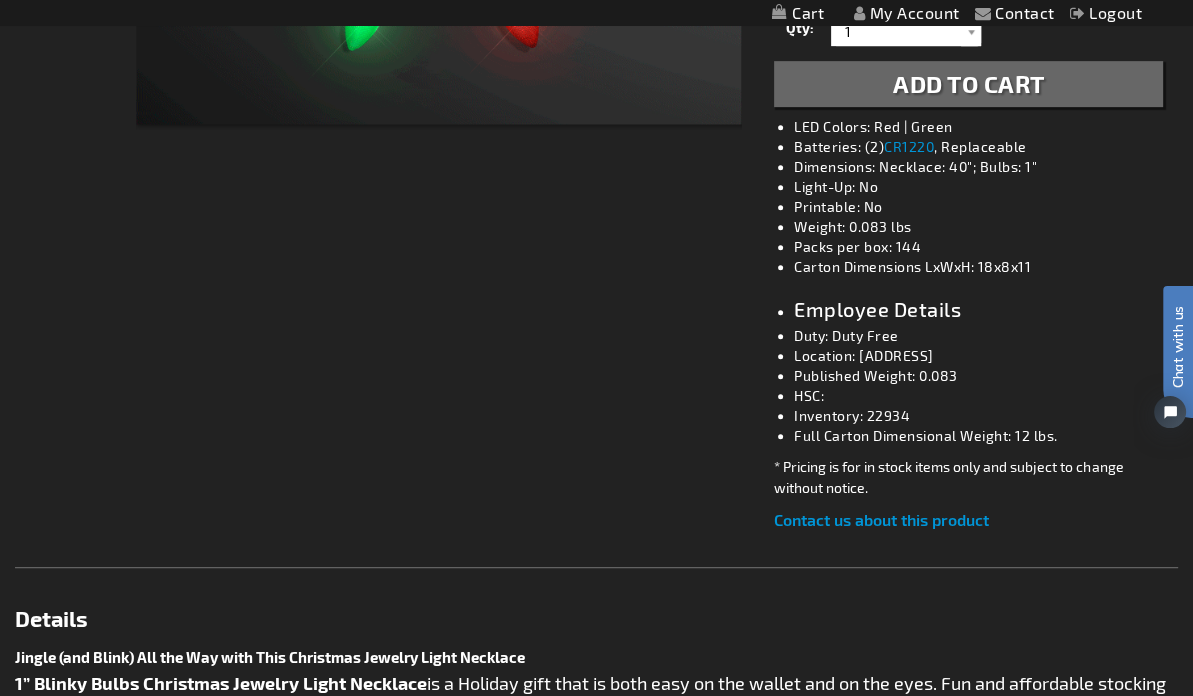 click on "Checkout as a new customer
Creating an account has many benefits:
See order and shipping status
Track order history
Check out faster
Create an Account
Checkout using your account
Email Address
[EMAIL]
Password" at bounding box center (596, 543) 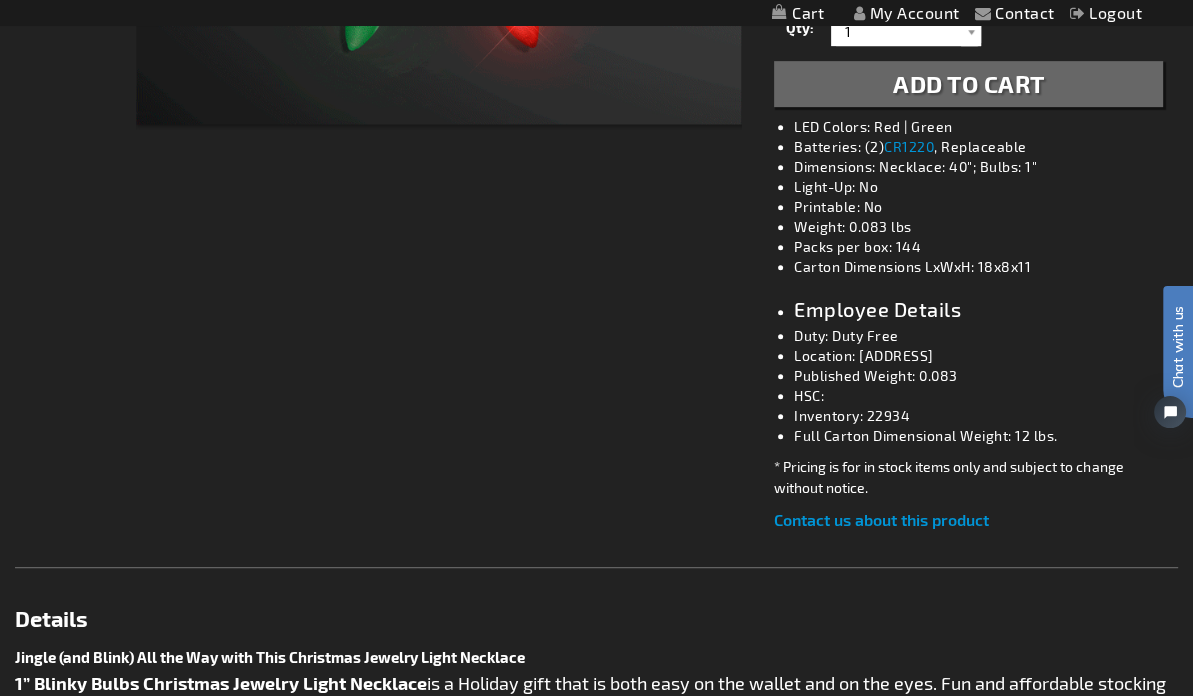 scroll, scrollTop: 0, scrollLeft: 0, axis: both 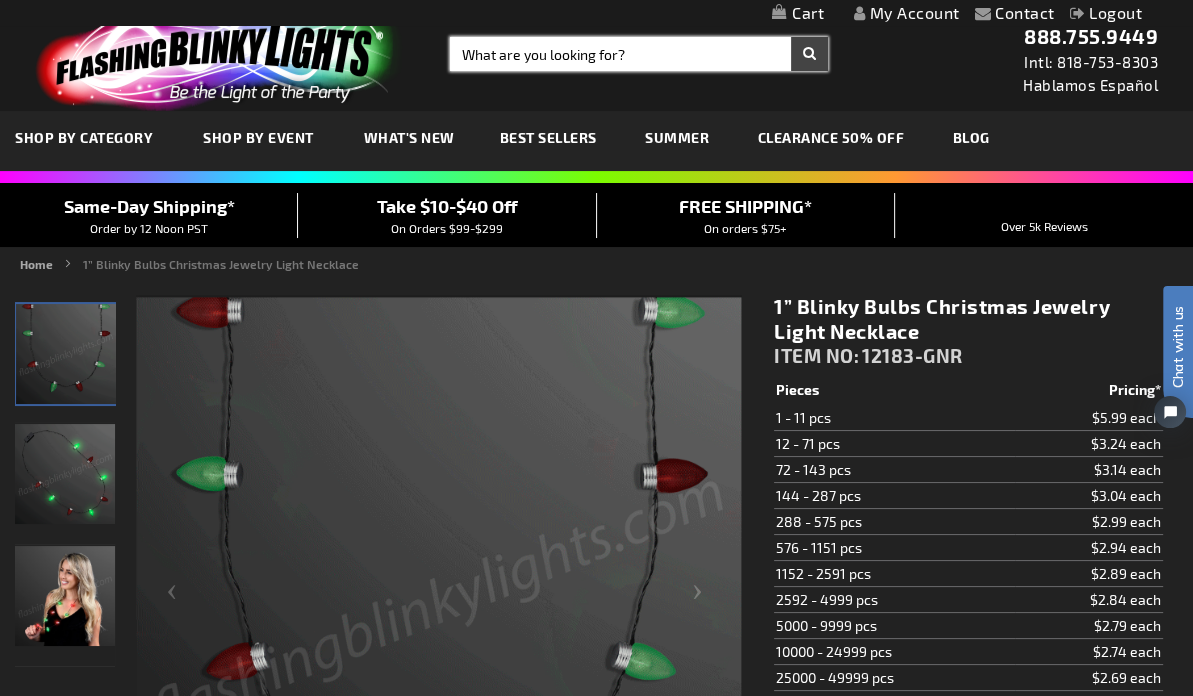 click on "Search" at bounding box center (639, 54) 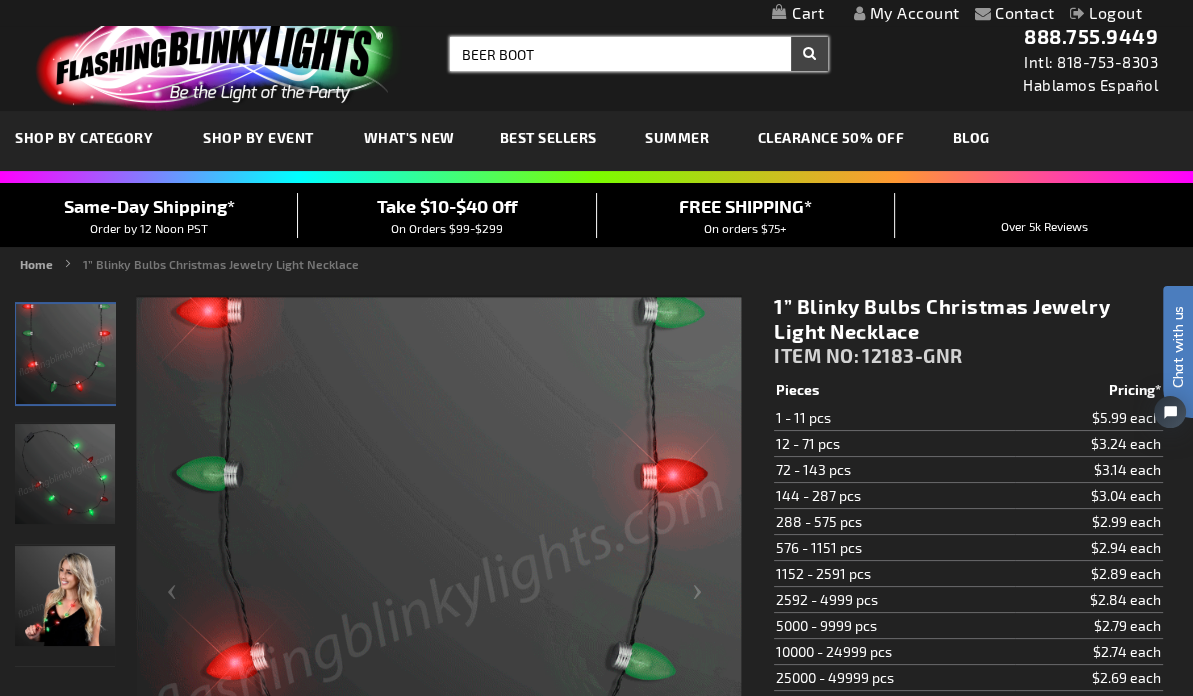 type on "BEER BOOT" 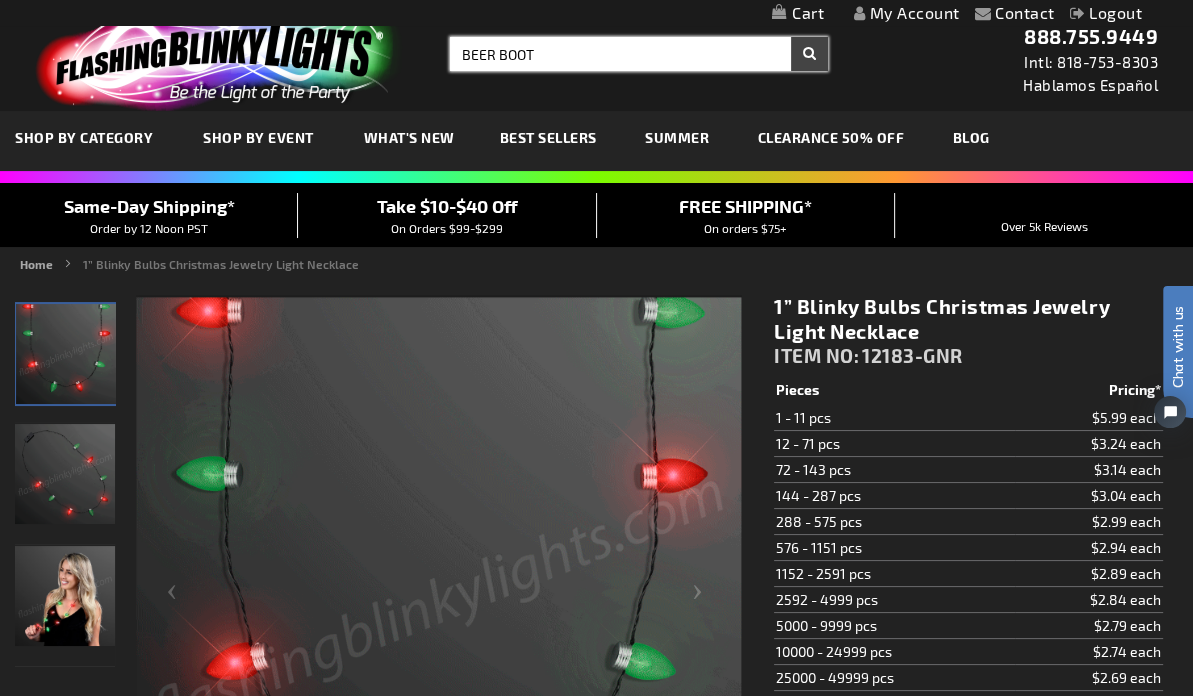 click on "Search" at bounding box center (809, 54) 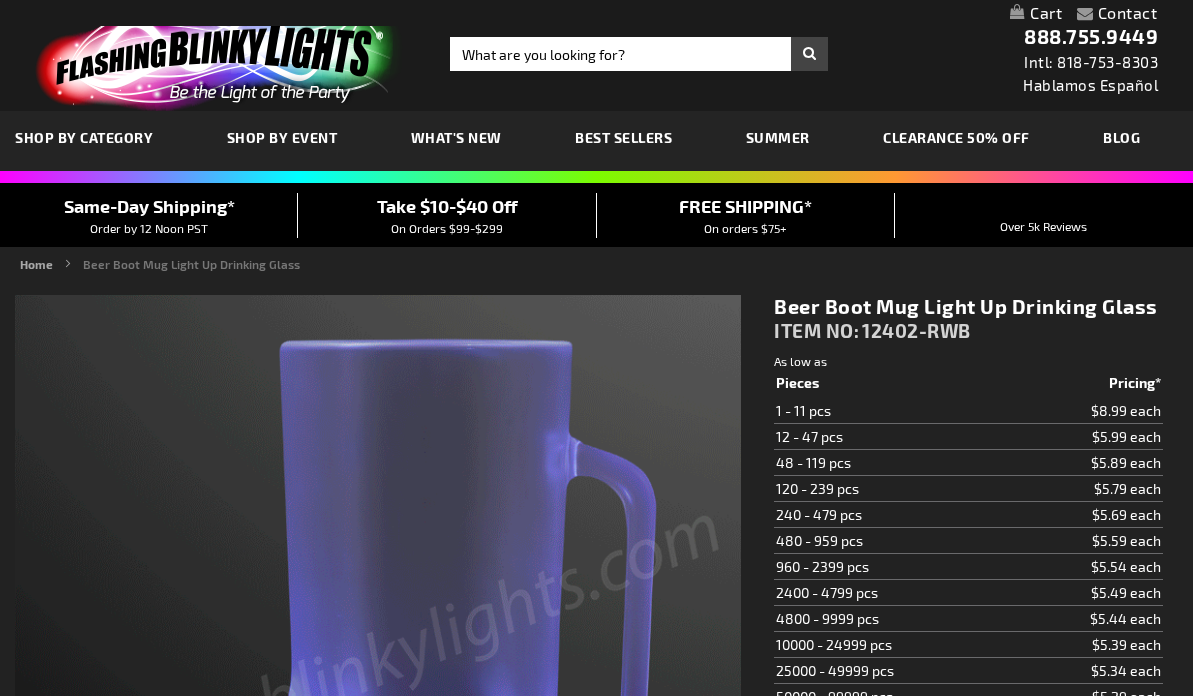 scroll, scrollTop: 0, scrollLeft: 0, axis: both 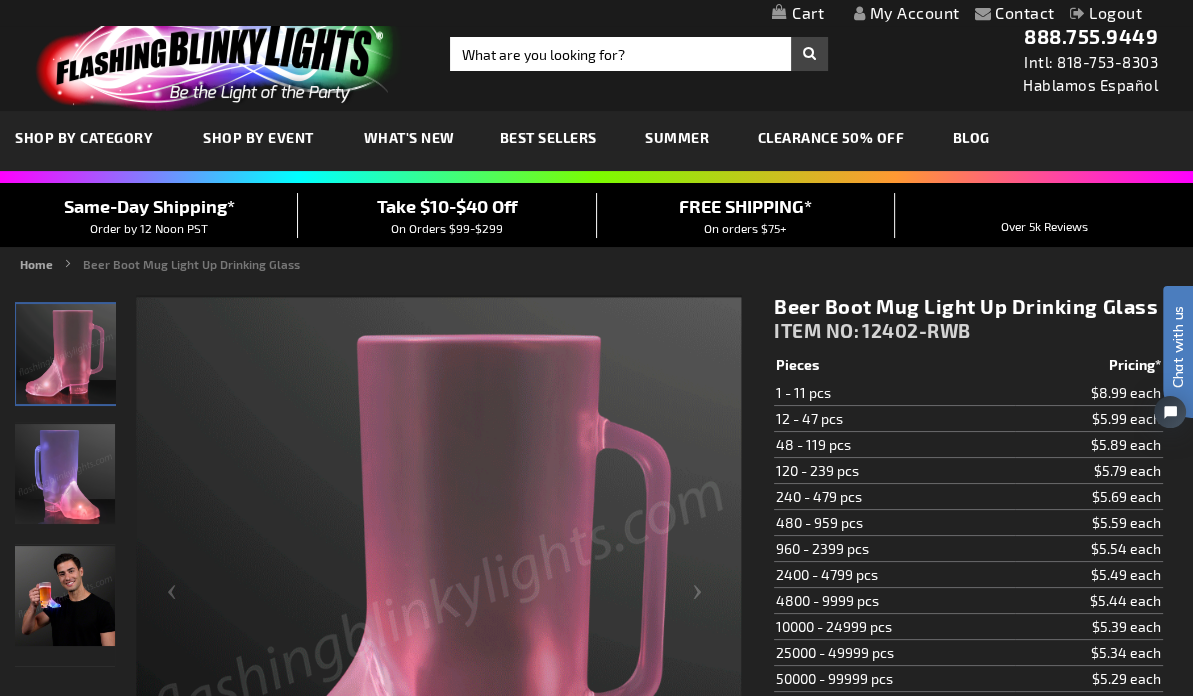 click at bounding box center [65, 601] 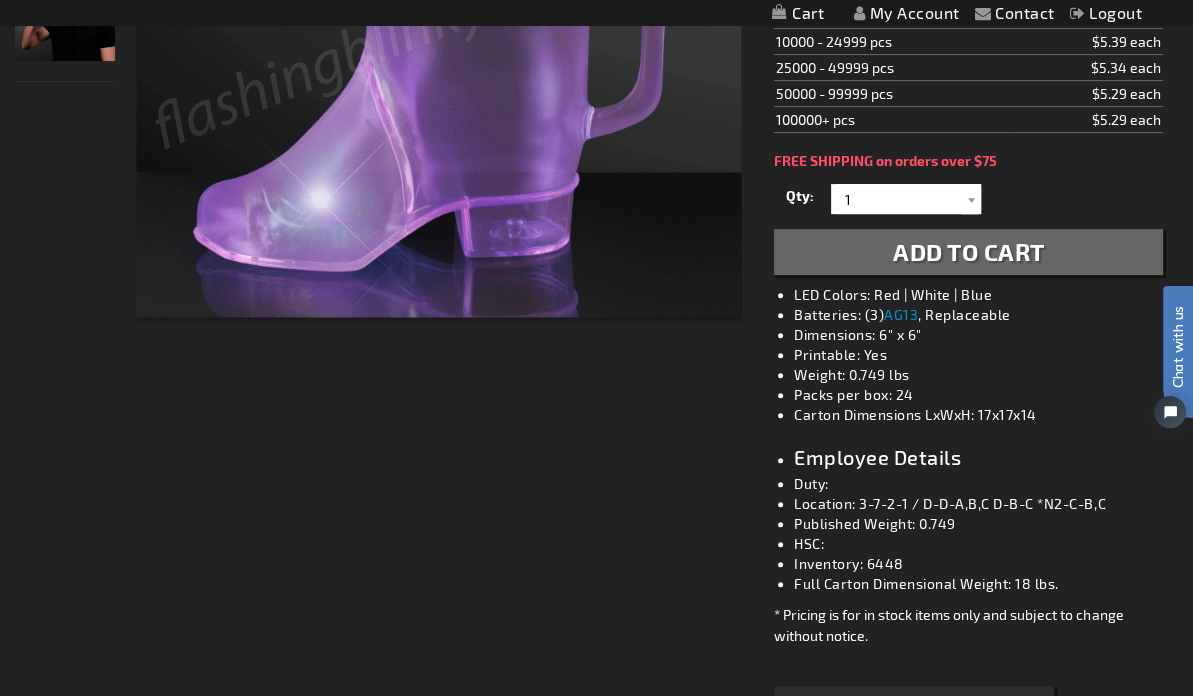 scroll, scrollTop: 666, scrollLeft: 0, axis: vertical 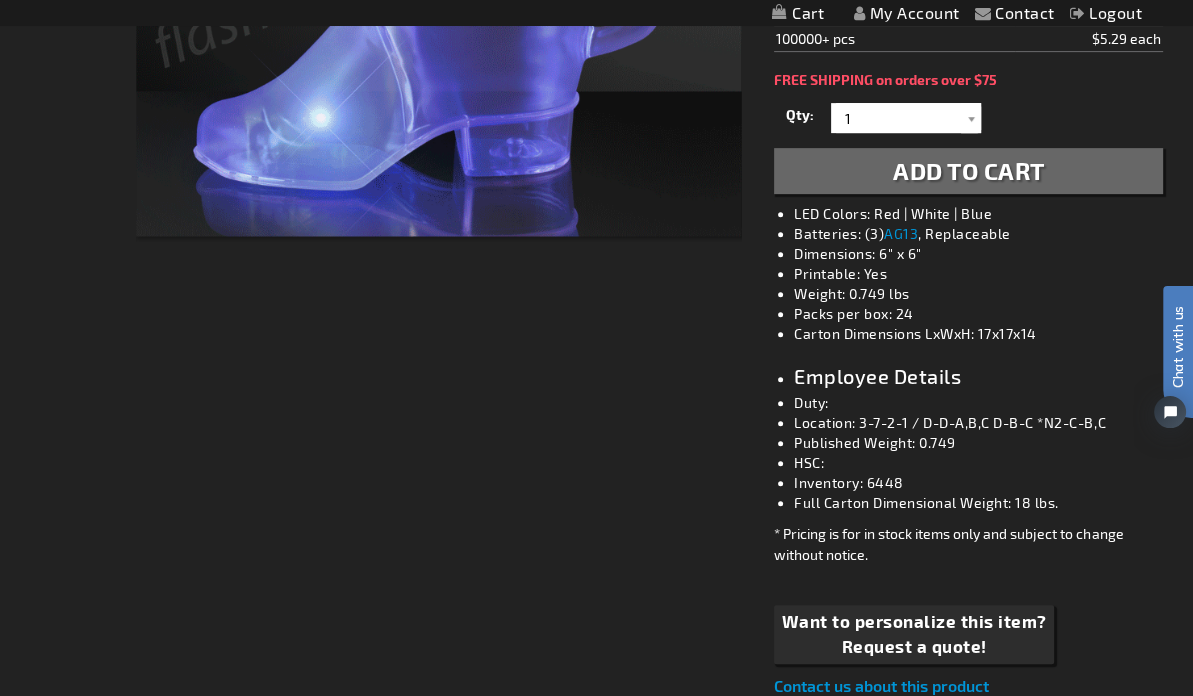 click on "Checkout as a new customer
Creating an account has many benefits:
See order and shipping status
Track order history
Check out faster
Create an Account
Checkout using your account
Email Address
sulie@flashingblinkylights.com
Password" at bounding box center (596, 944) 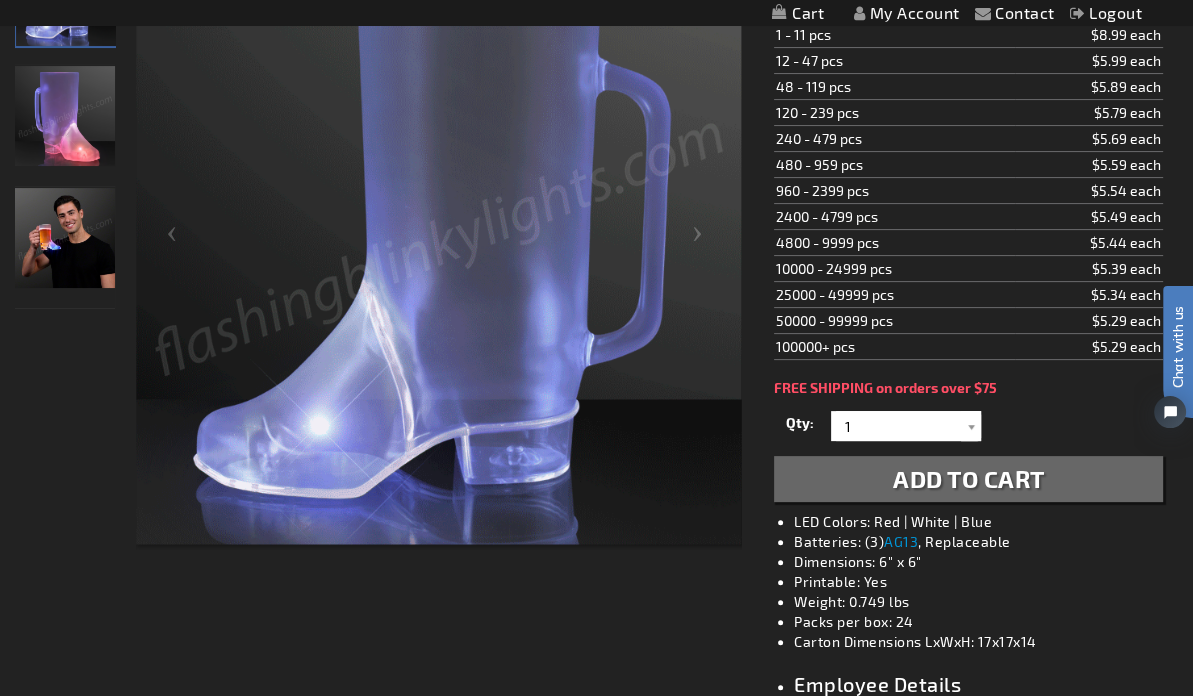 scroll, scrollTop: 332, scrollLeft: 0, axis: vertical 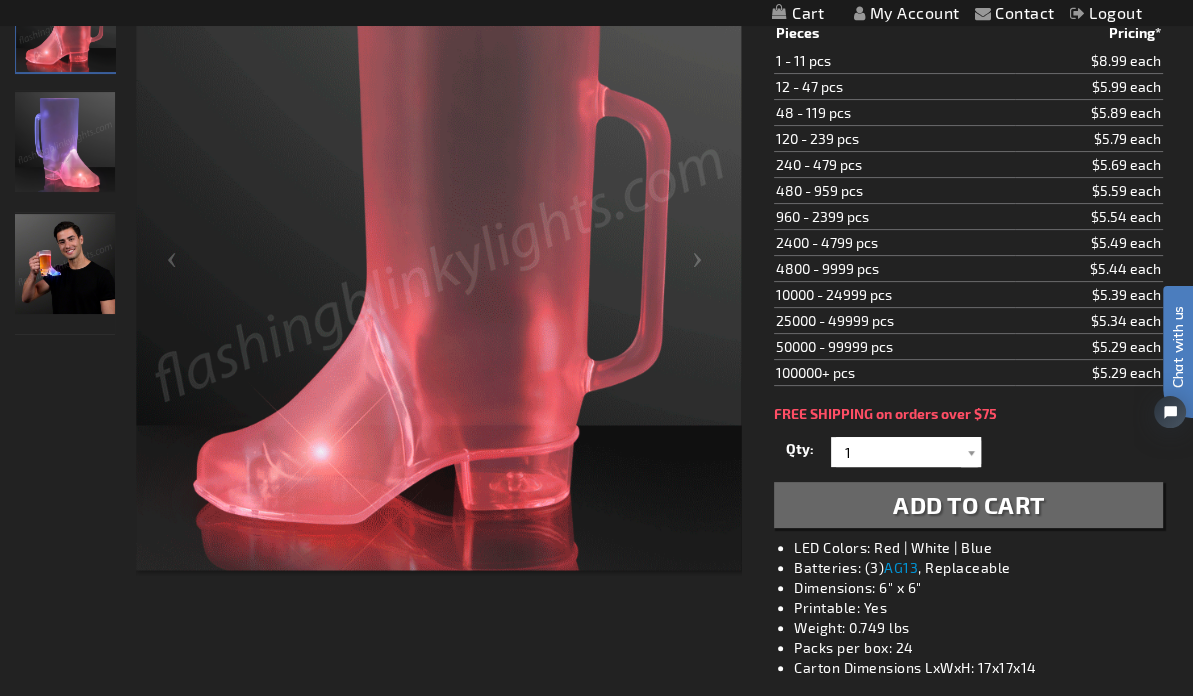 click at bounding box center [65, 269] 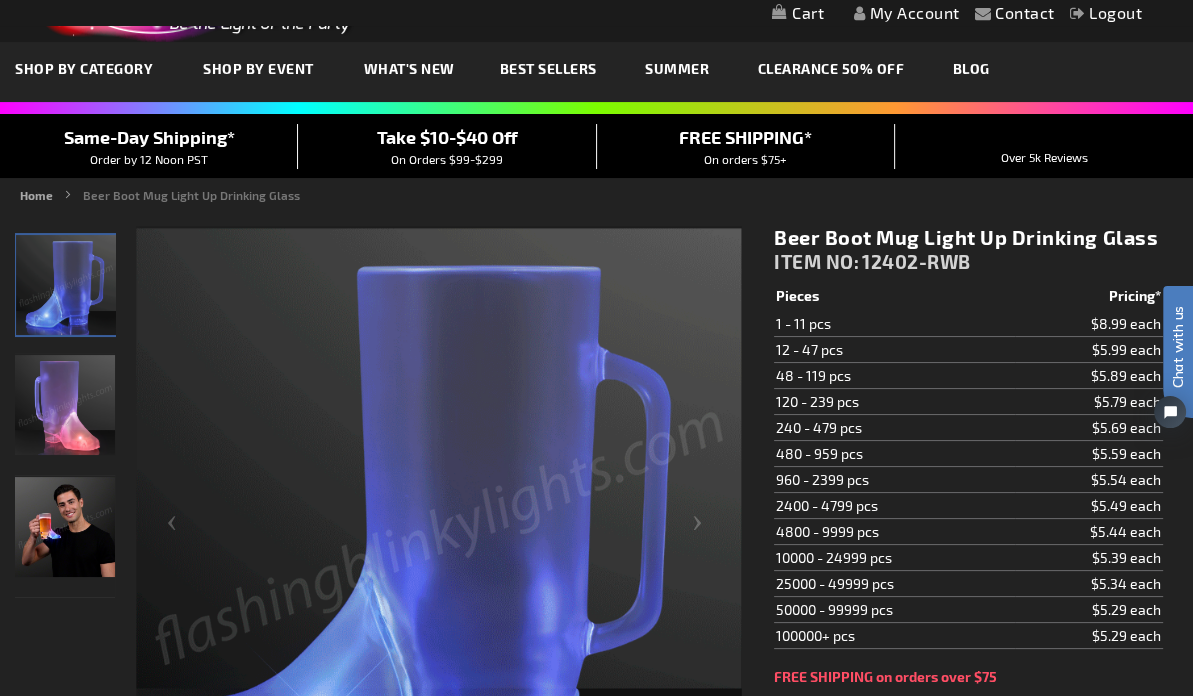 scroll, scrollTop: 0, scrollLeft: 0, axis: both 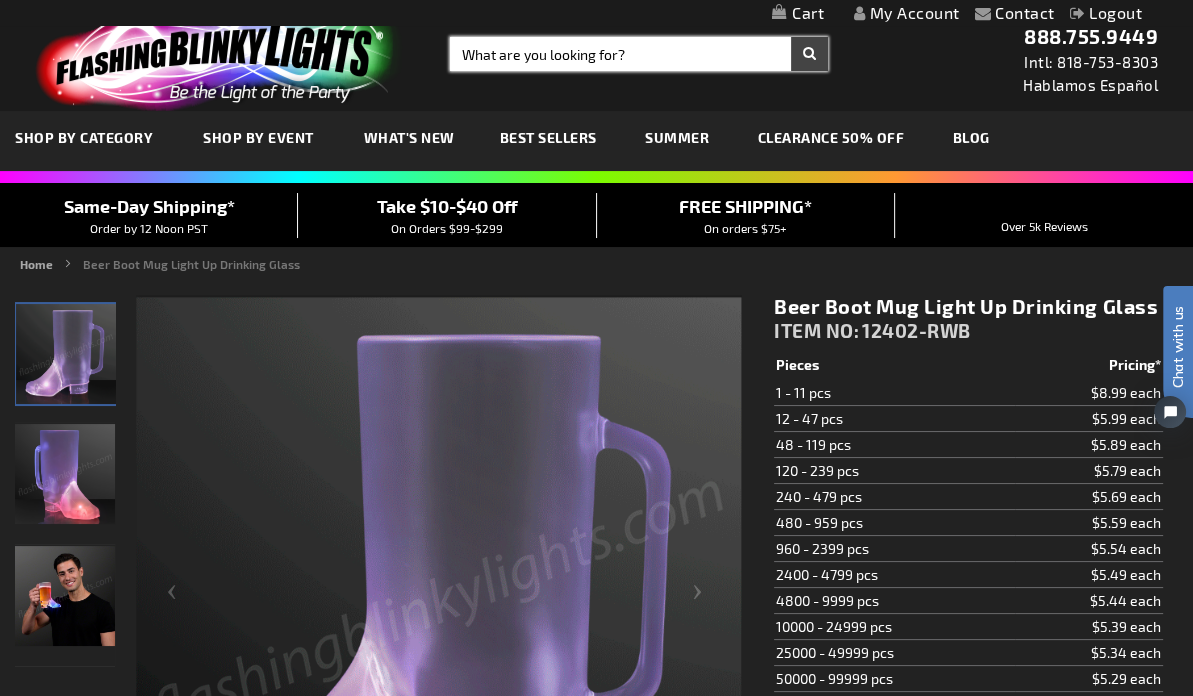 click on "Search" at bounding box center (639, 54) 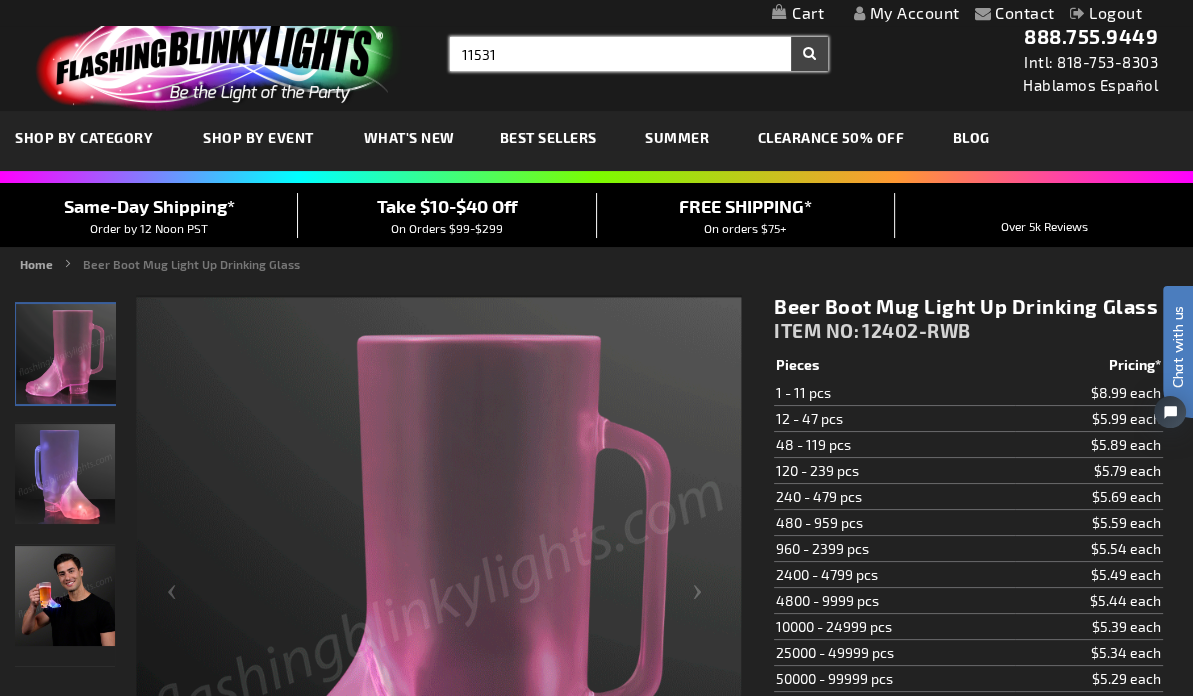 type on "11531" 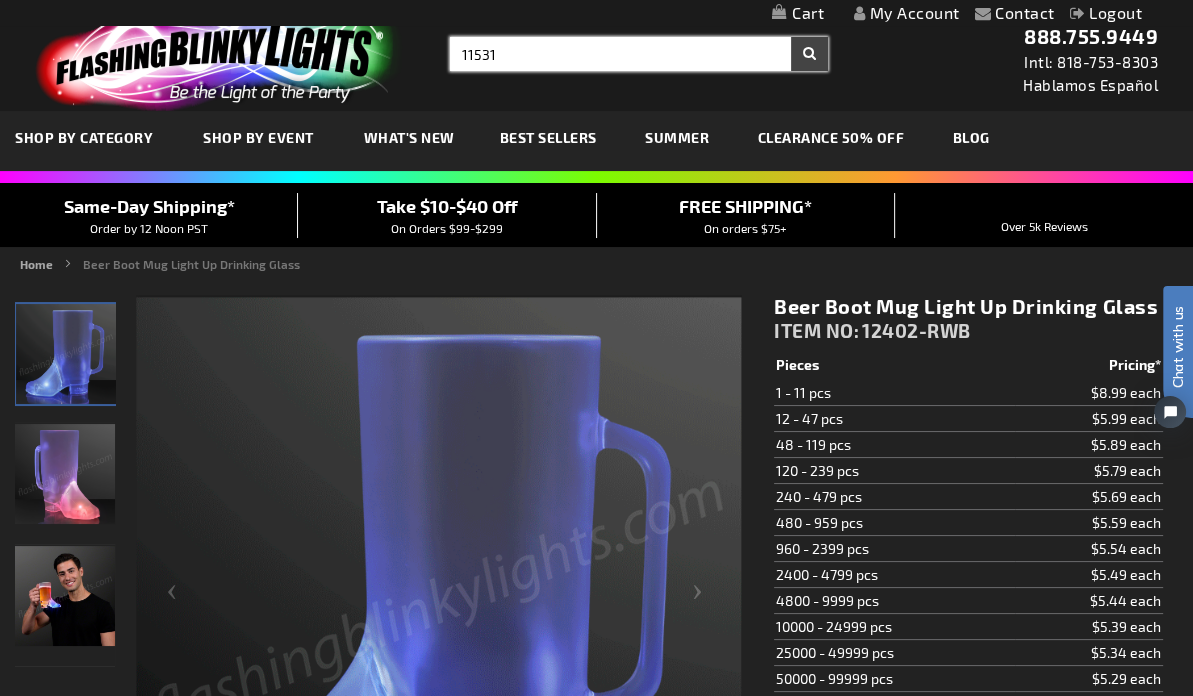 click on "Search" at bounding box center [809, 54] 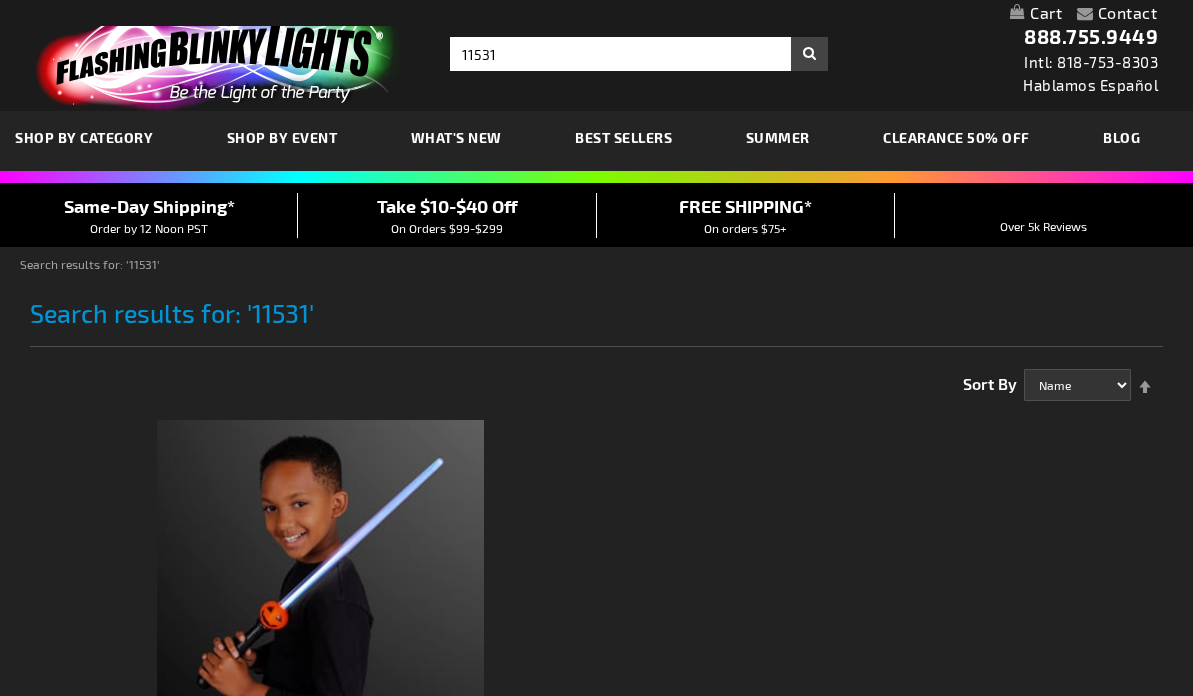 scroll, scrollTop: 0, scrollLeft: 0, axis: both 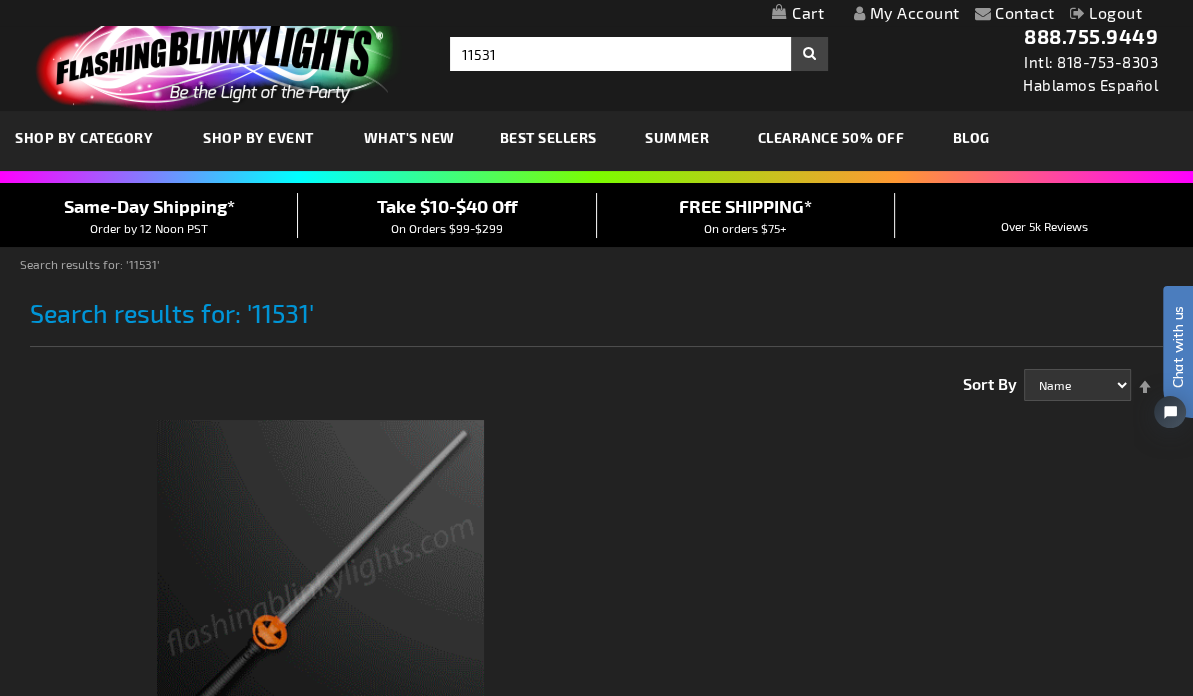 click at bounding box center (320, 583) 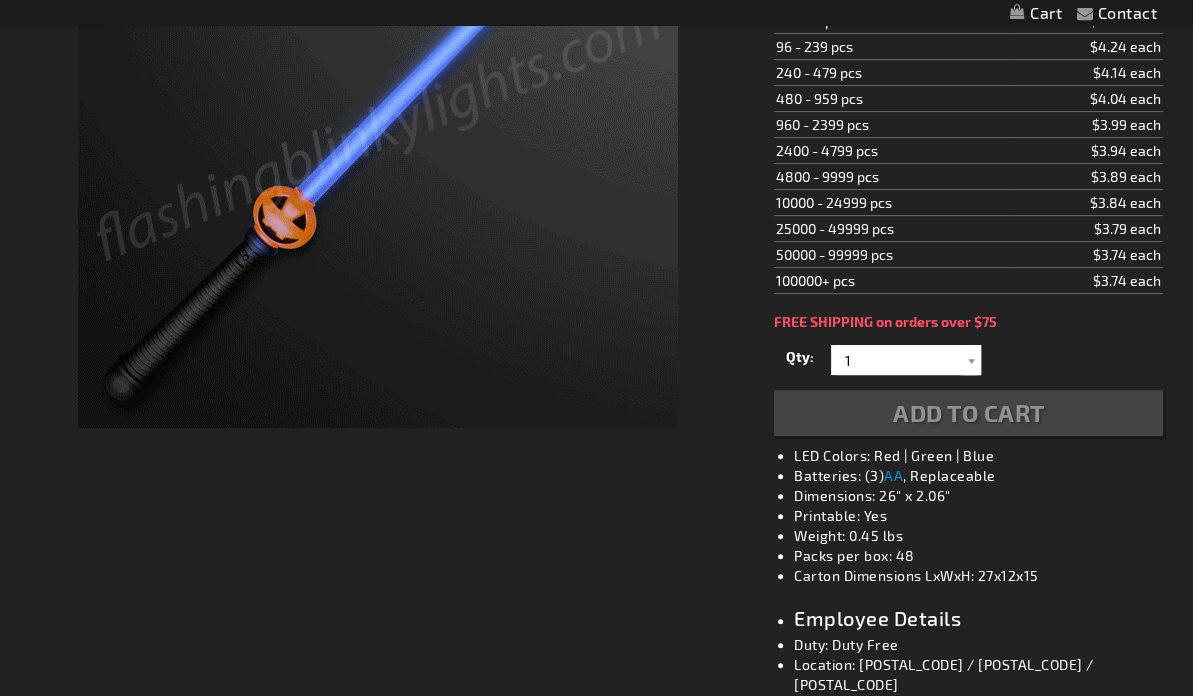 scroll, scrollTop: 666, scrollLeft: 0, axis: vertical 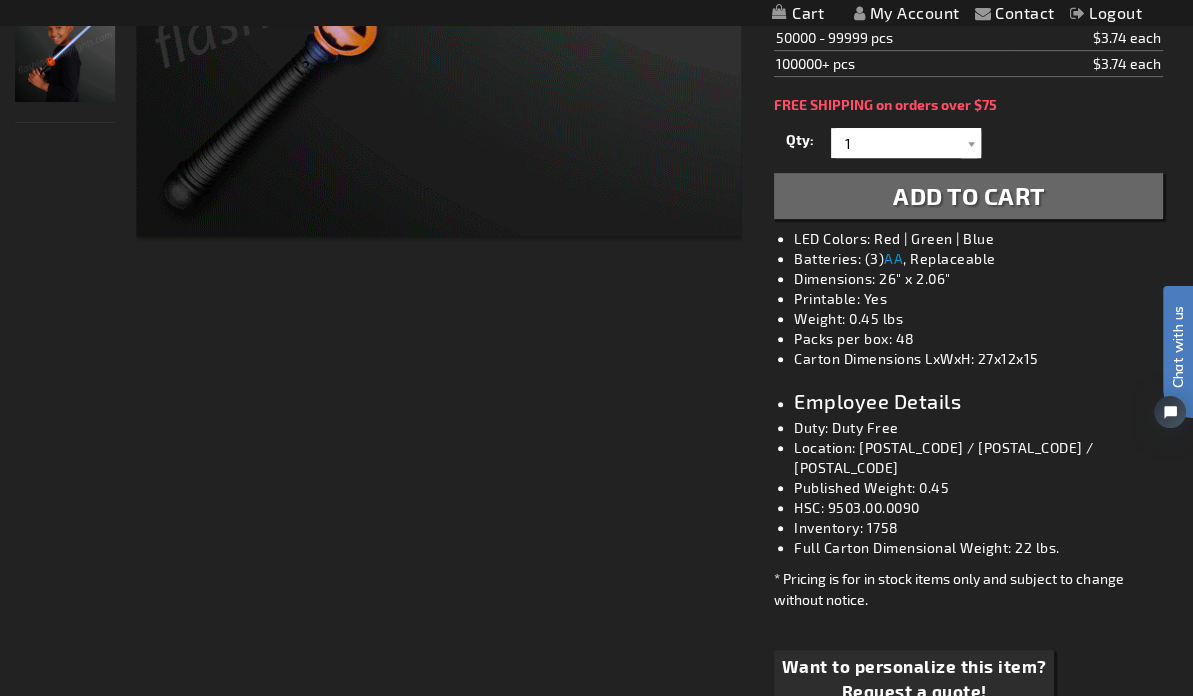 click on "Checkout as a new customer
Creating an account has many benefits:
See order and shipping status
Track order history
Check out faster
Create an Account
Checkout using your account
Email Address
sulie@flashingblinkylights.com
Password" at bounding box center (596, 623) 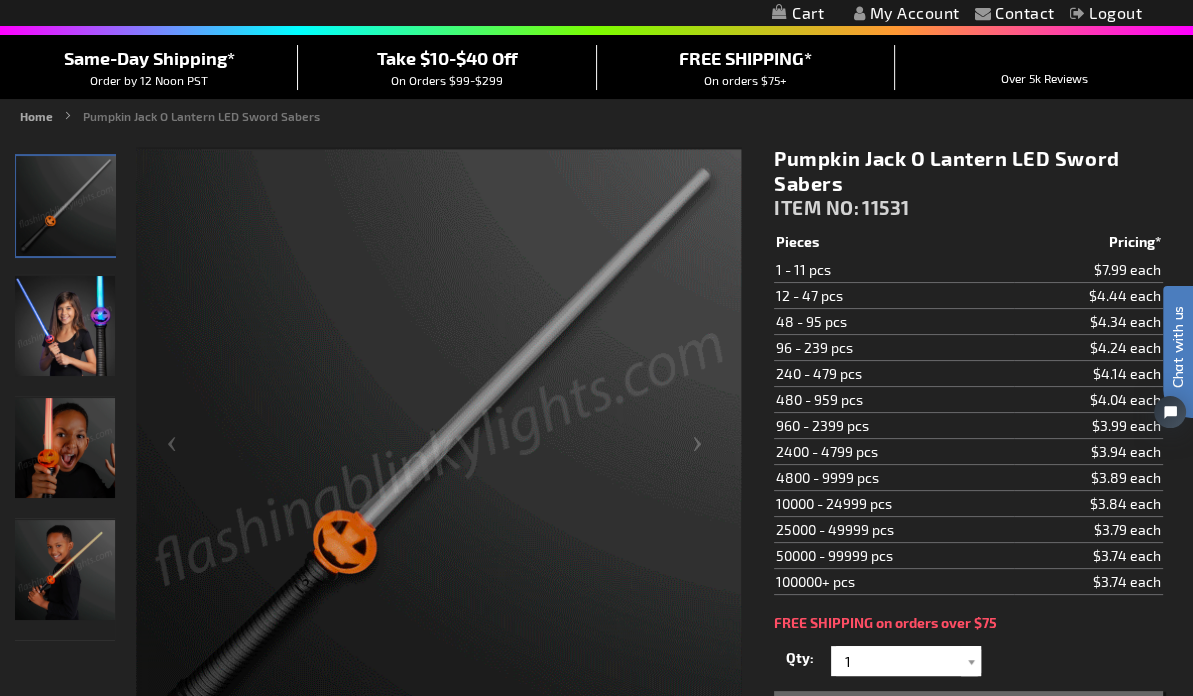 scroll, scrollTop: 0, scrollLeft: 0, axis: both 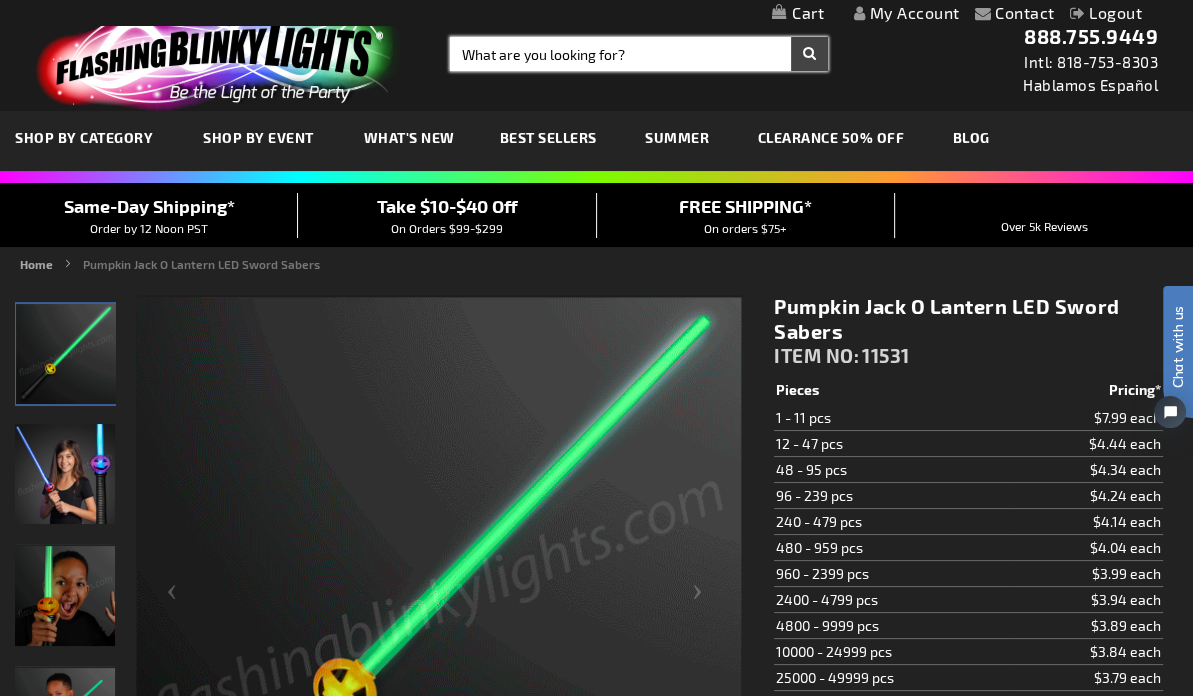 click on "Search" at bounding box center [639, 54] 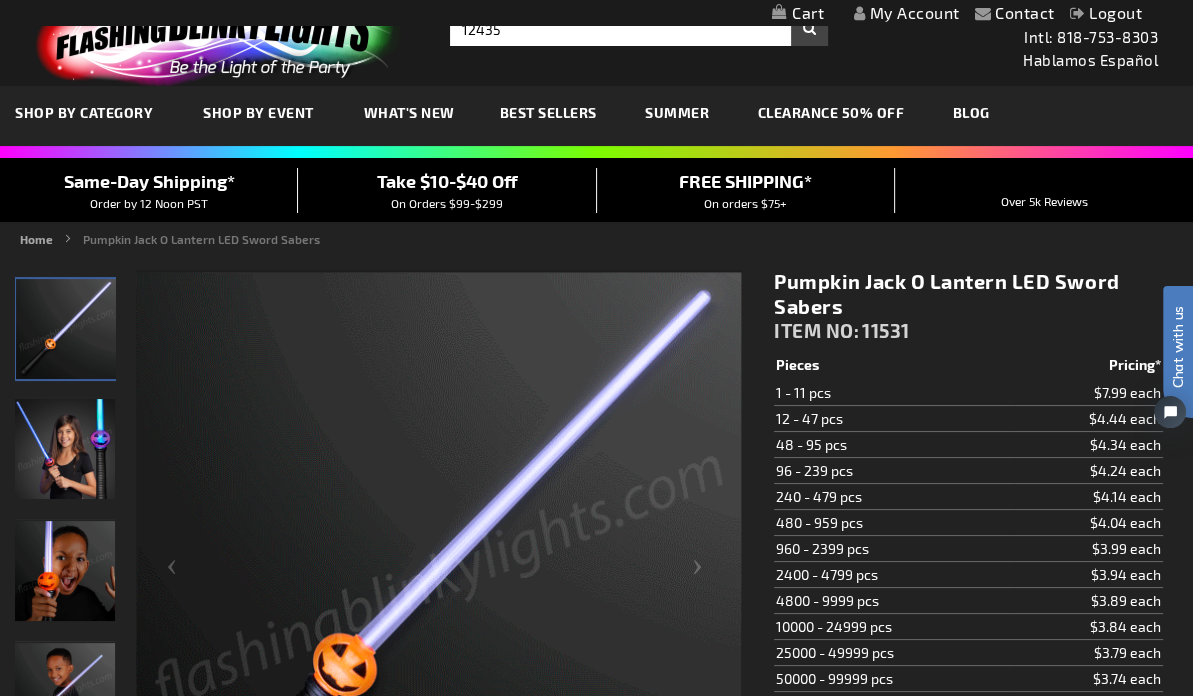 scroll, scrollTop: 0, scrollLeft: 0, axis: both 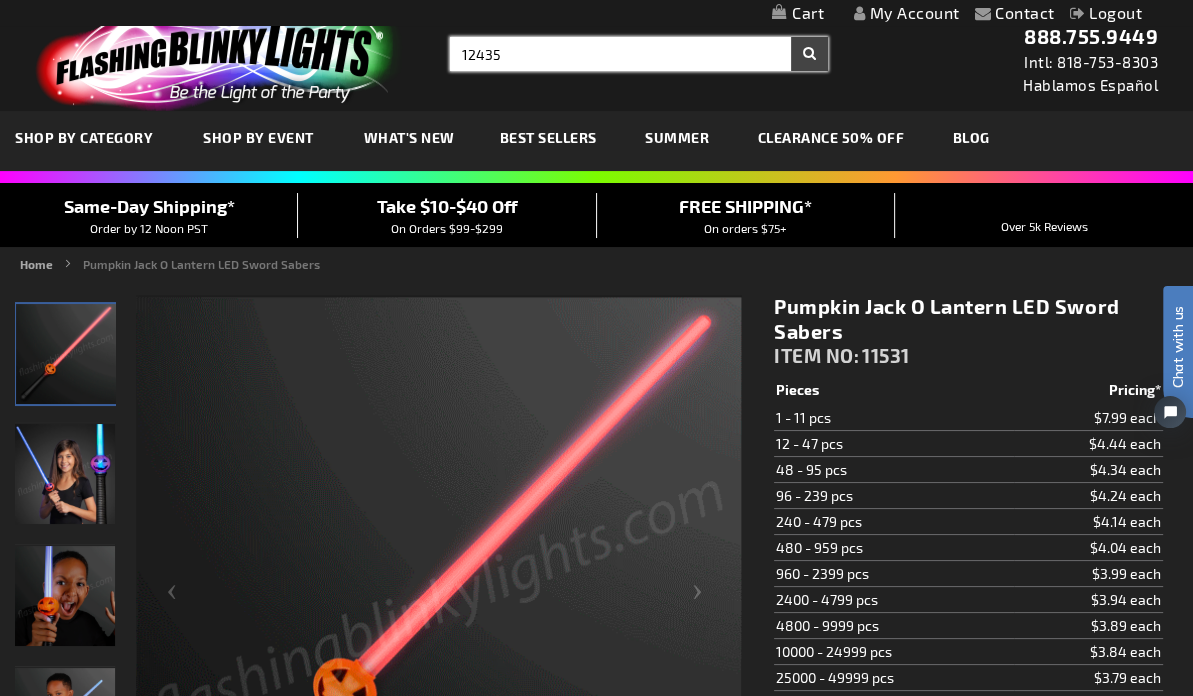 type on "12435" 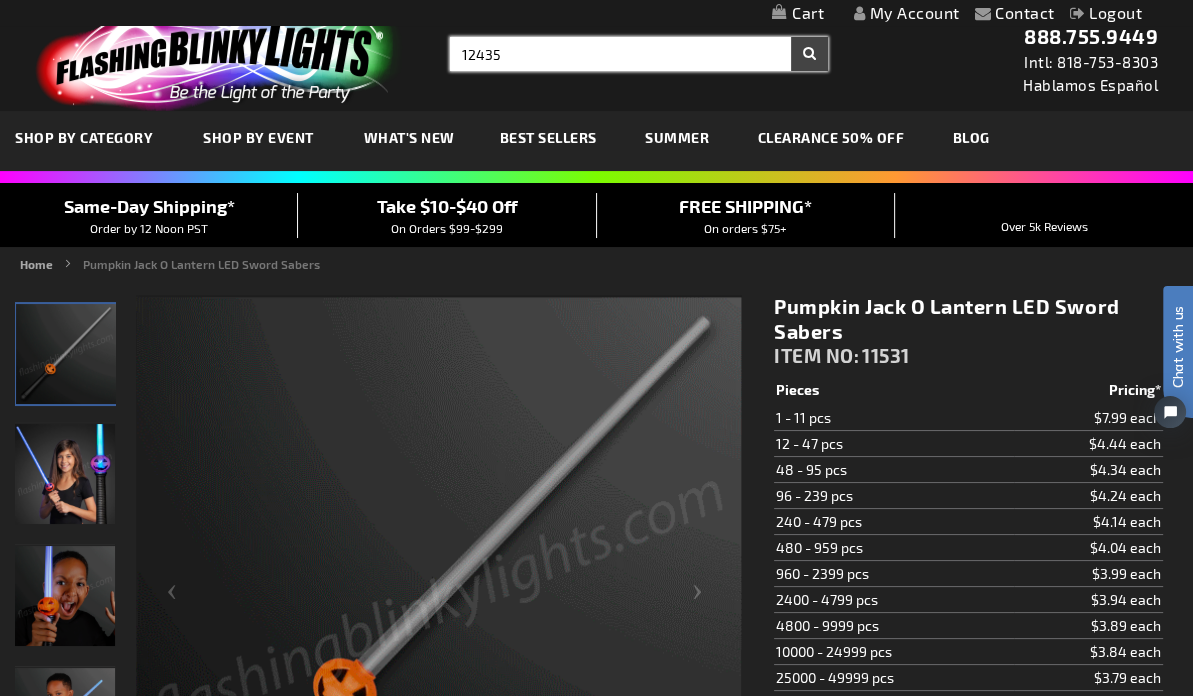 click on "12435" at bounding box center [639, 54] 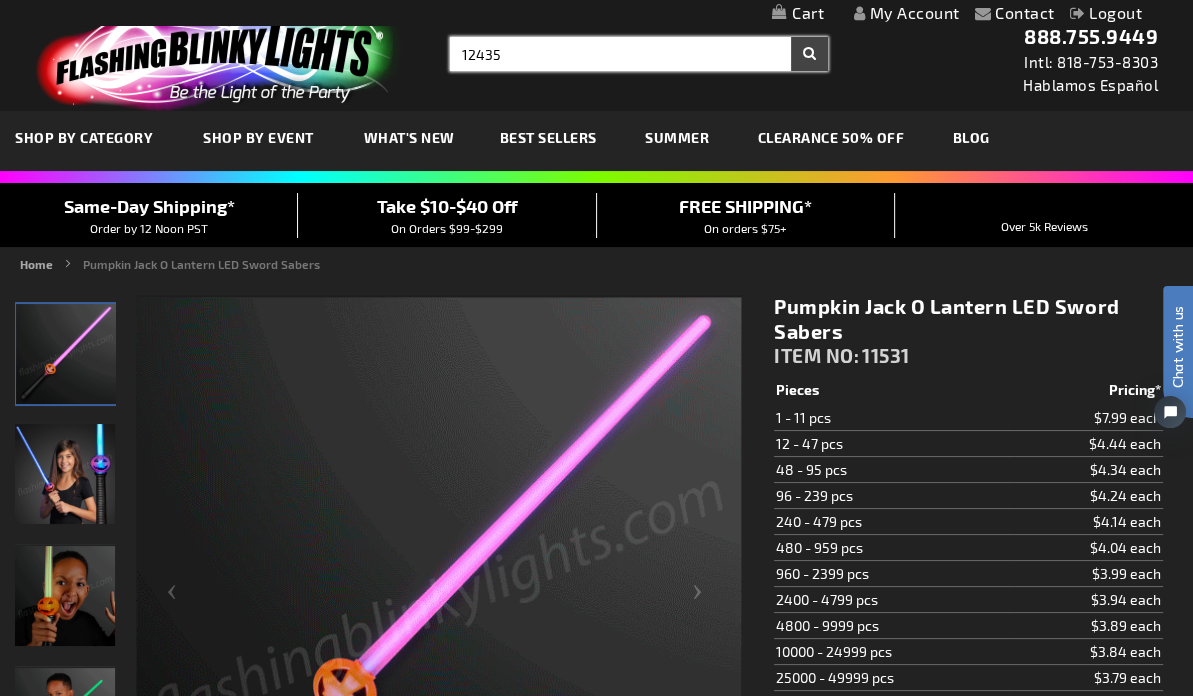 click on "Search" at bounding box center (809, 54) 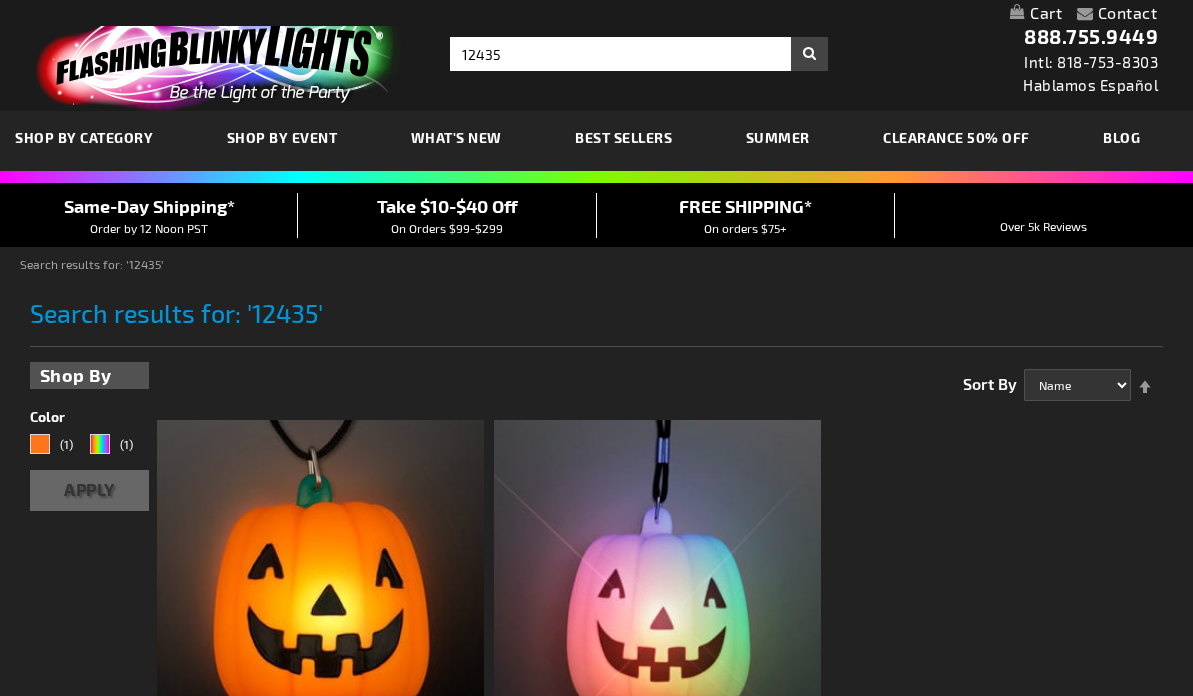 scroll, scrollTop: 0, scrollLeft: 0, axis: both 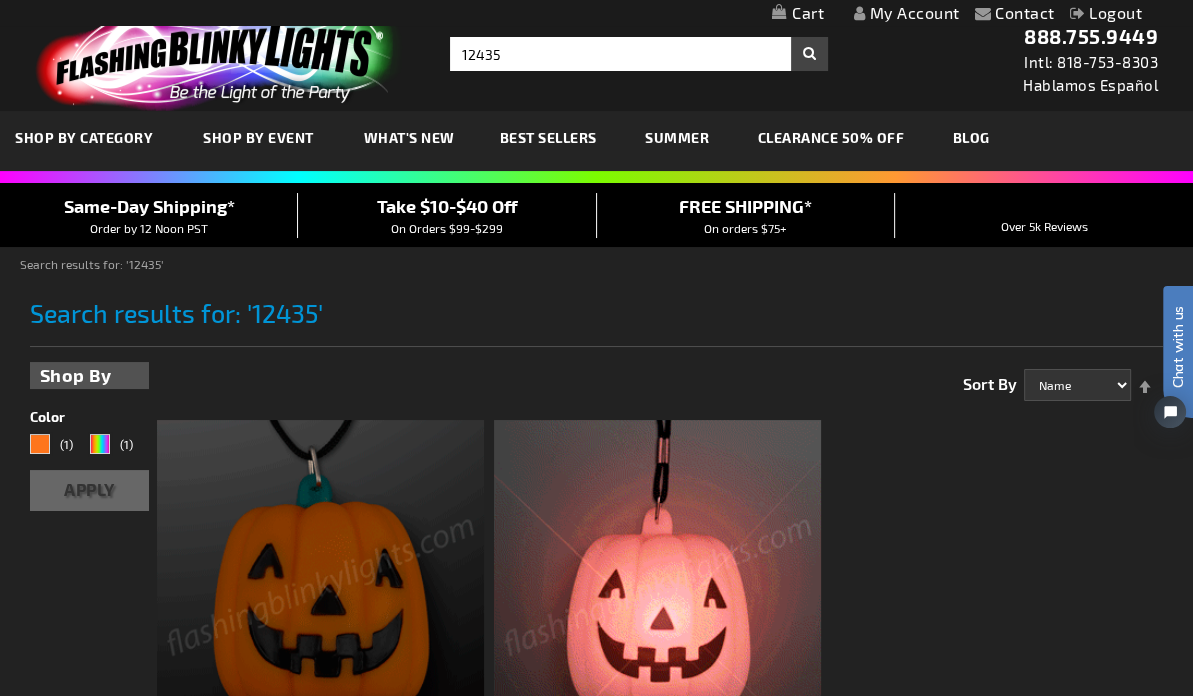 click at bounding box center [320, 583] 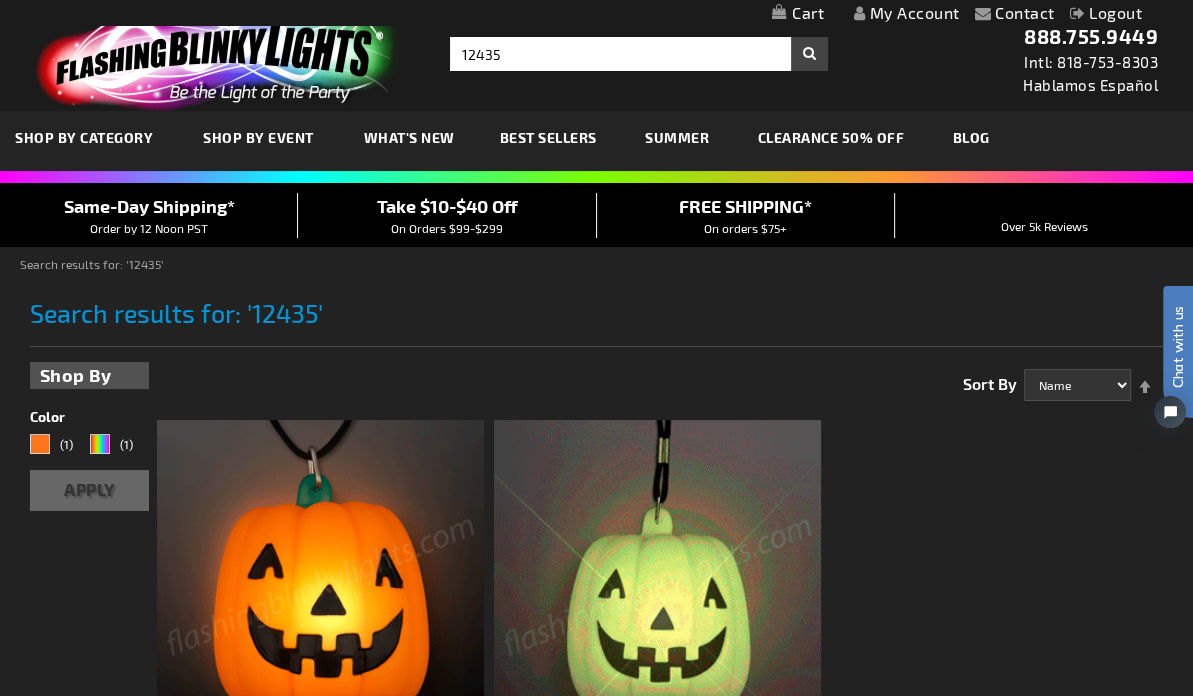scroll, scrollTop: 0, scrollLeft: 0, axis: both 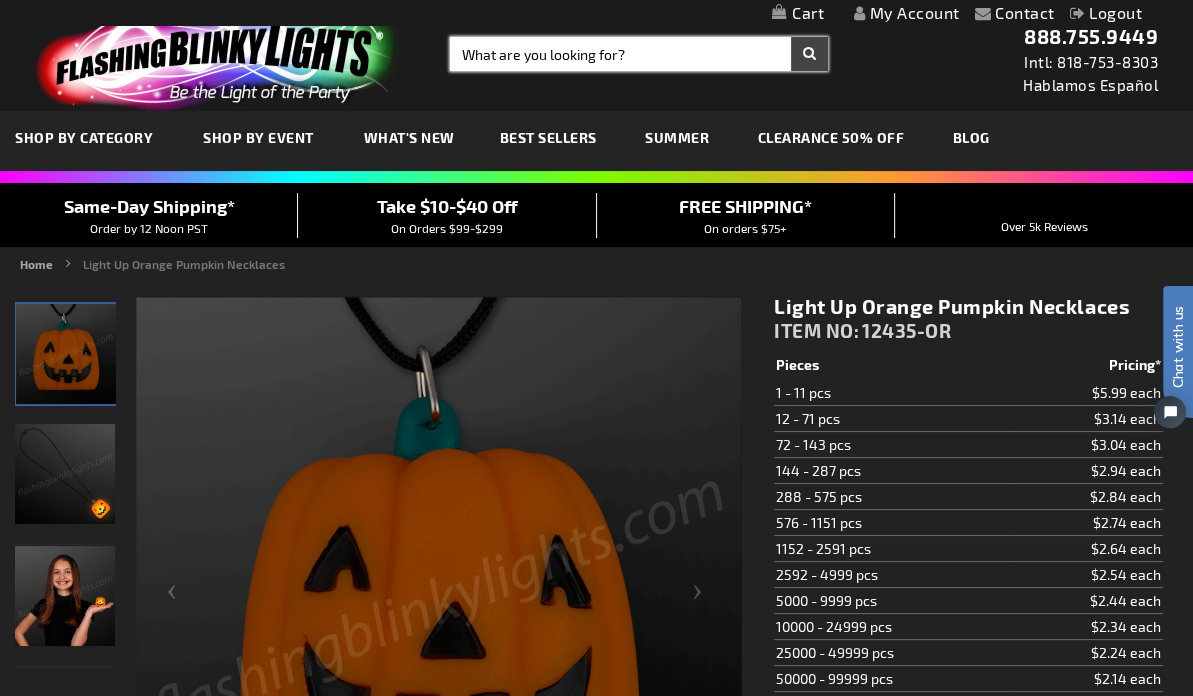 click on "Search" at bounding box center [639, 54] 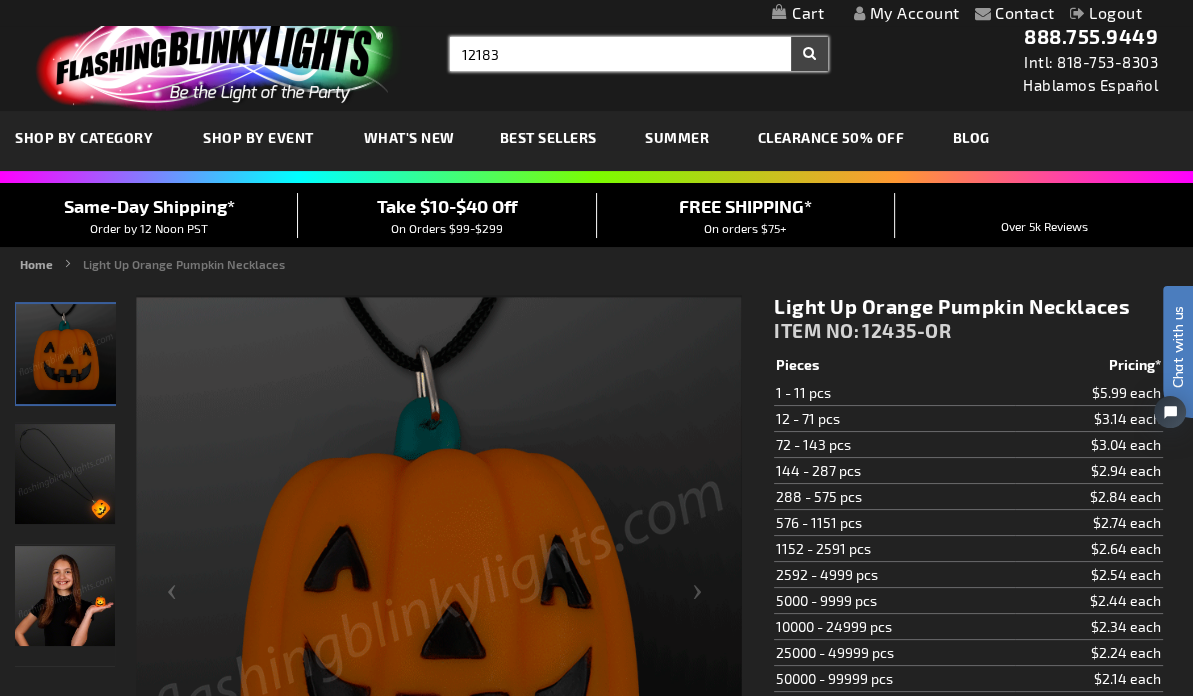 type on "12183" 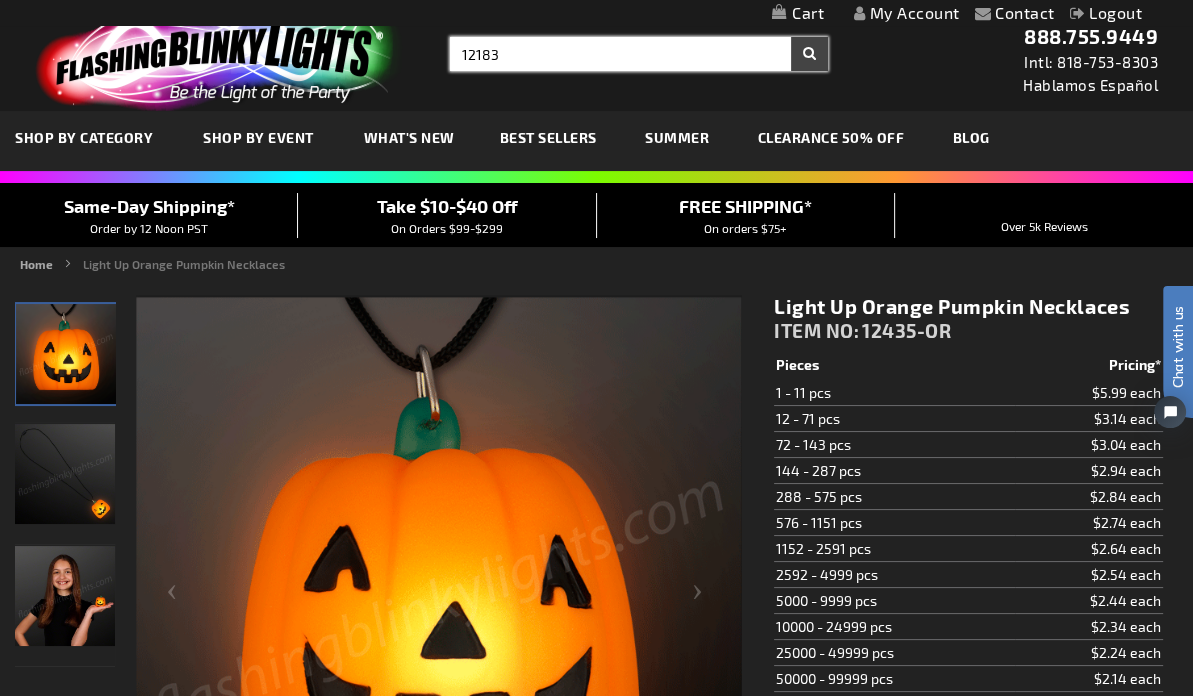 click on "Search" at bounding box center (809, 54) 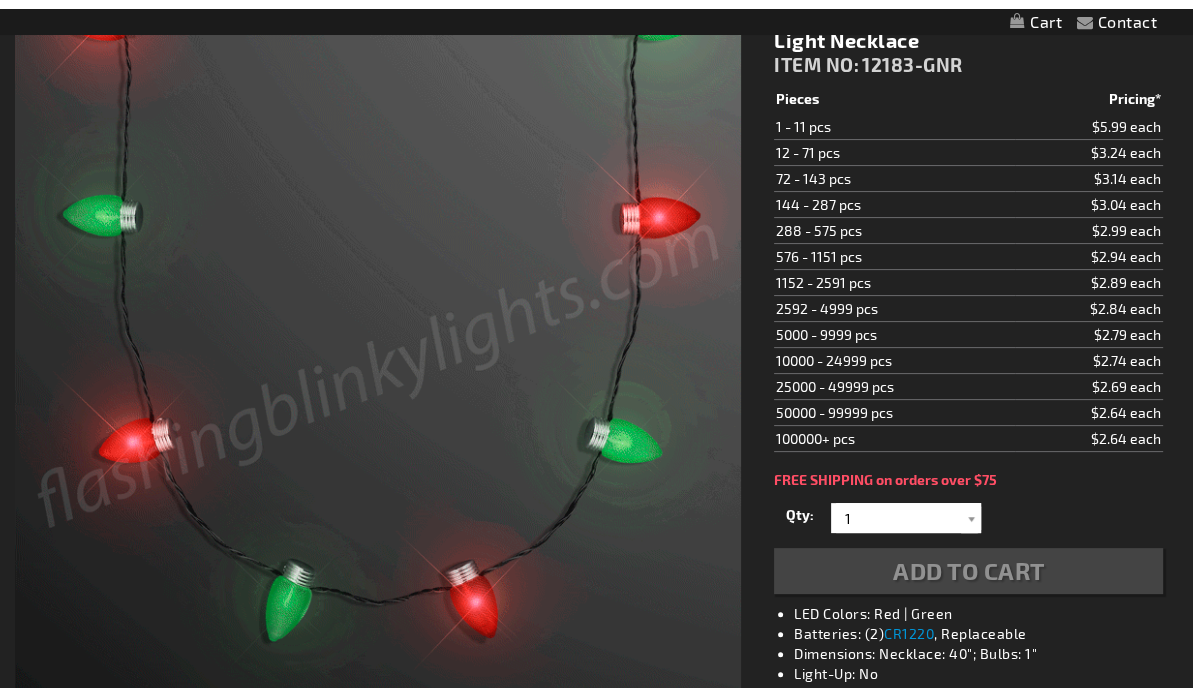 scroll, scrollTop: 444, scrollLeft: 0, axis: vertical 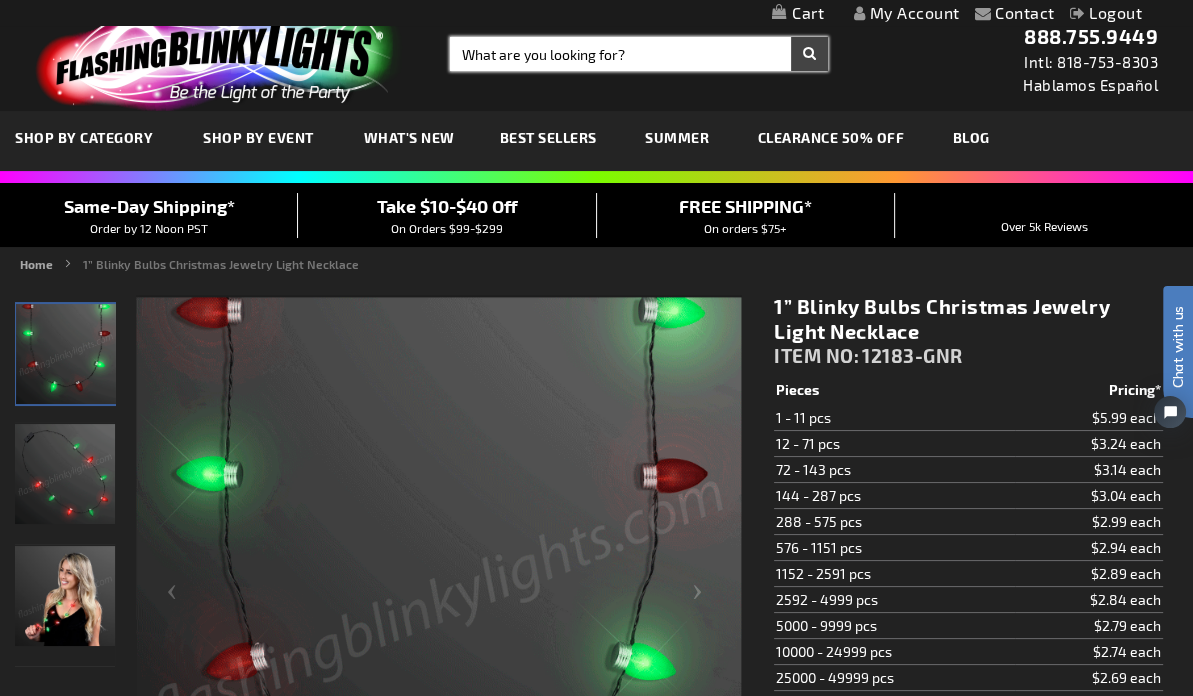 click on "Search" at bounding box center [639, 54] 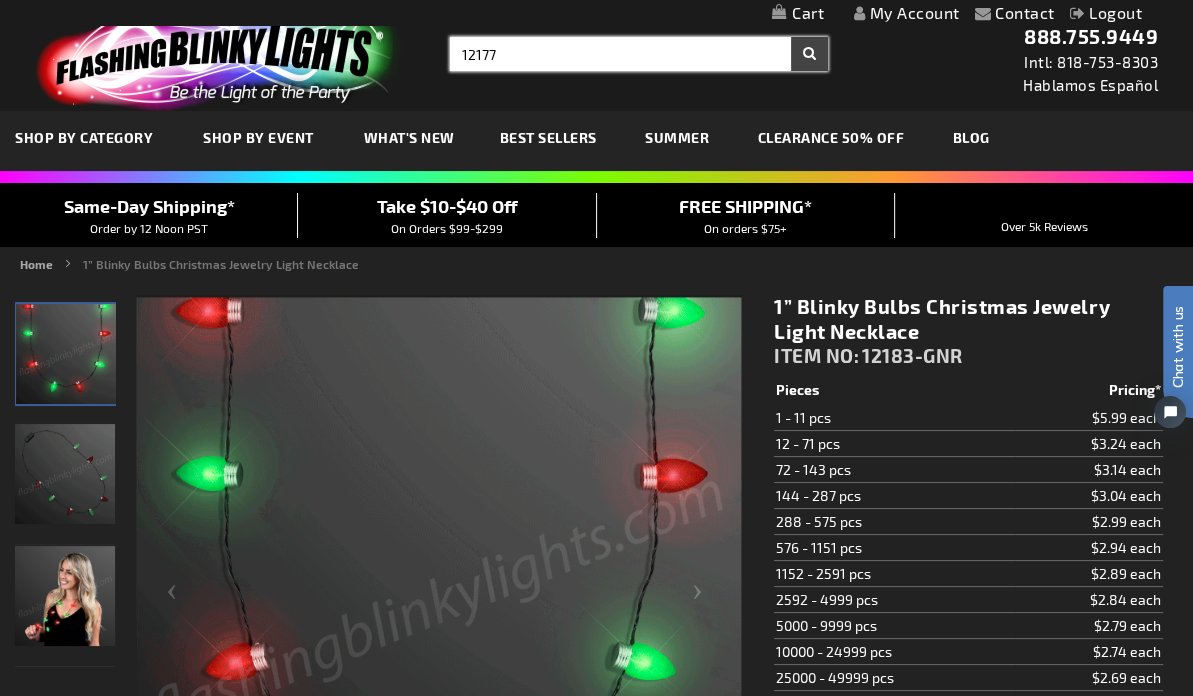 type on "12177" 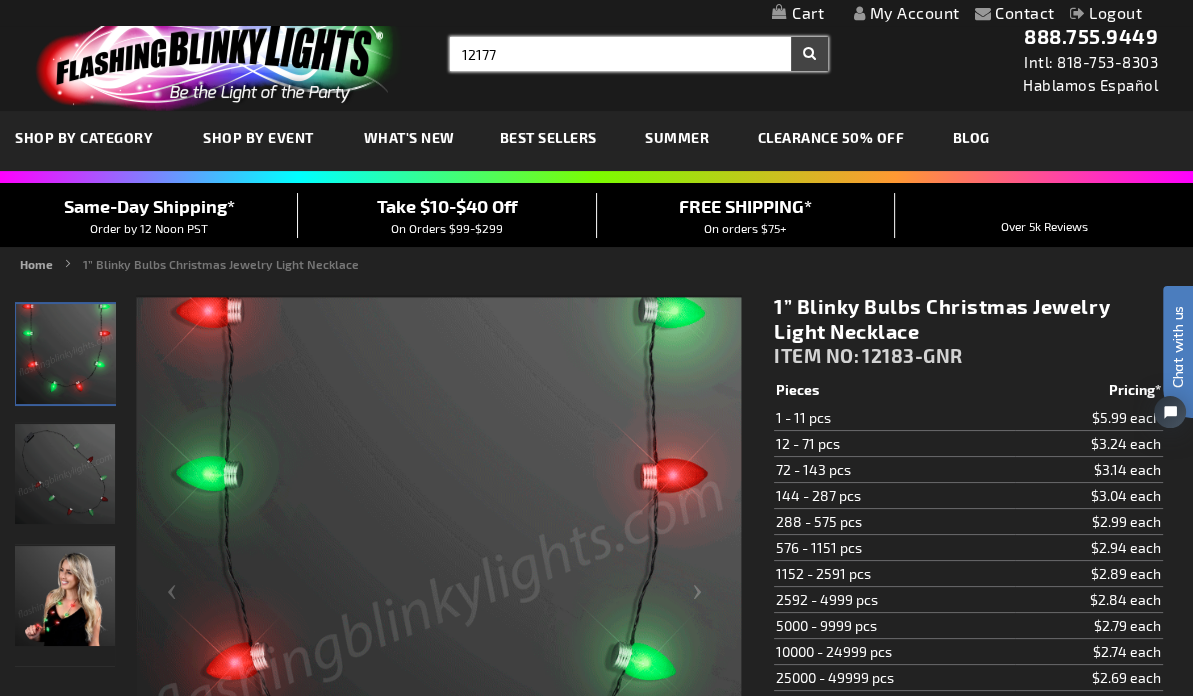 click on "Search" at bounding box center [809, 54] 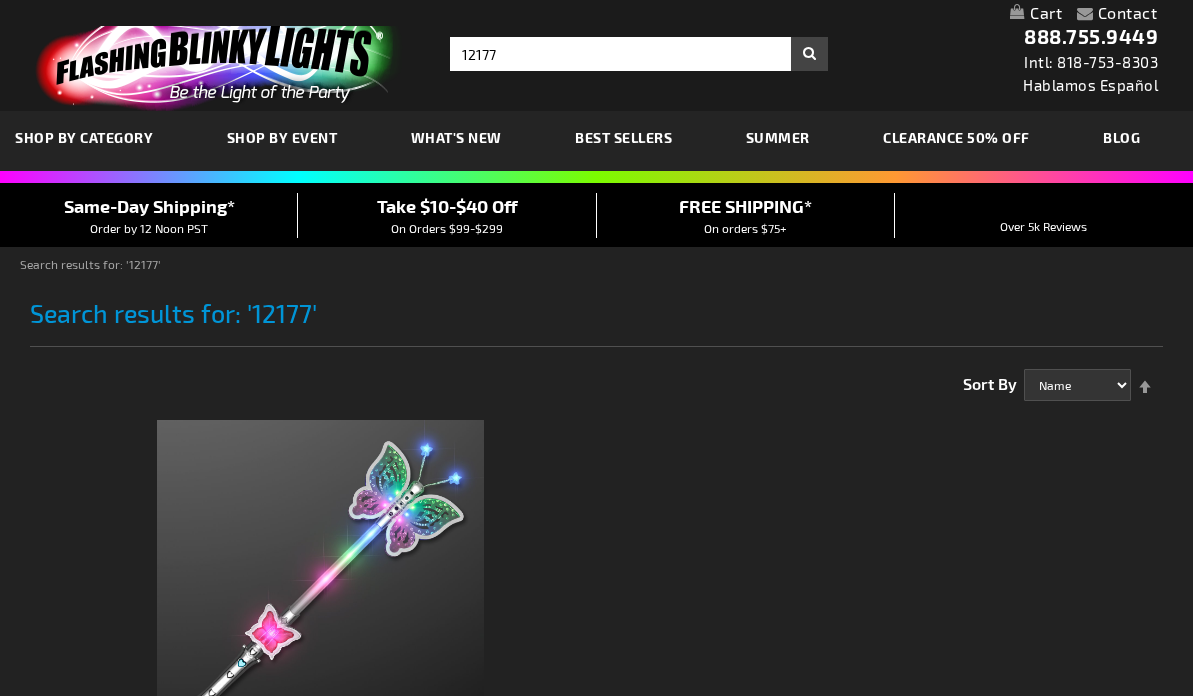 scroll, scrollTop: 0, scrollLeft: 0, axis: both 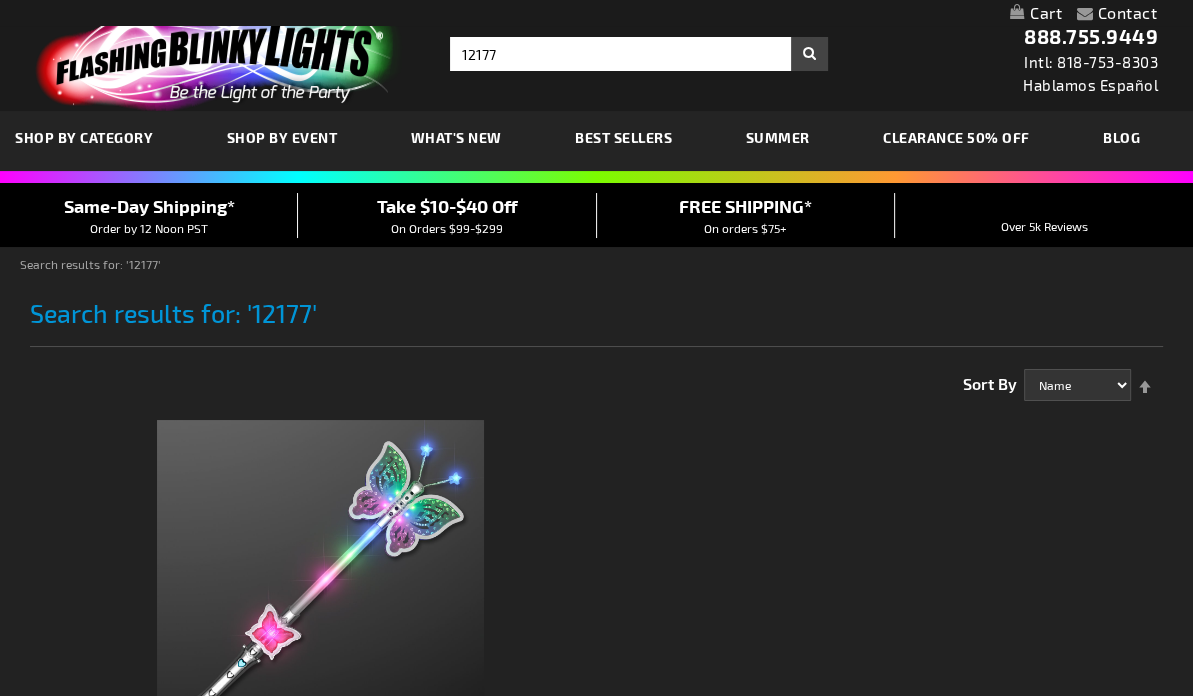 click at bounding box center [320, 583] 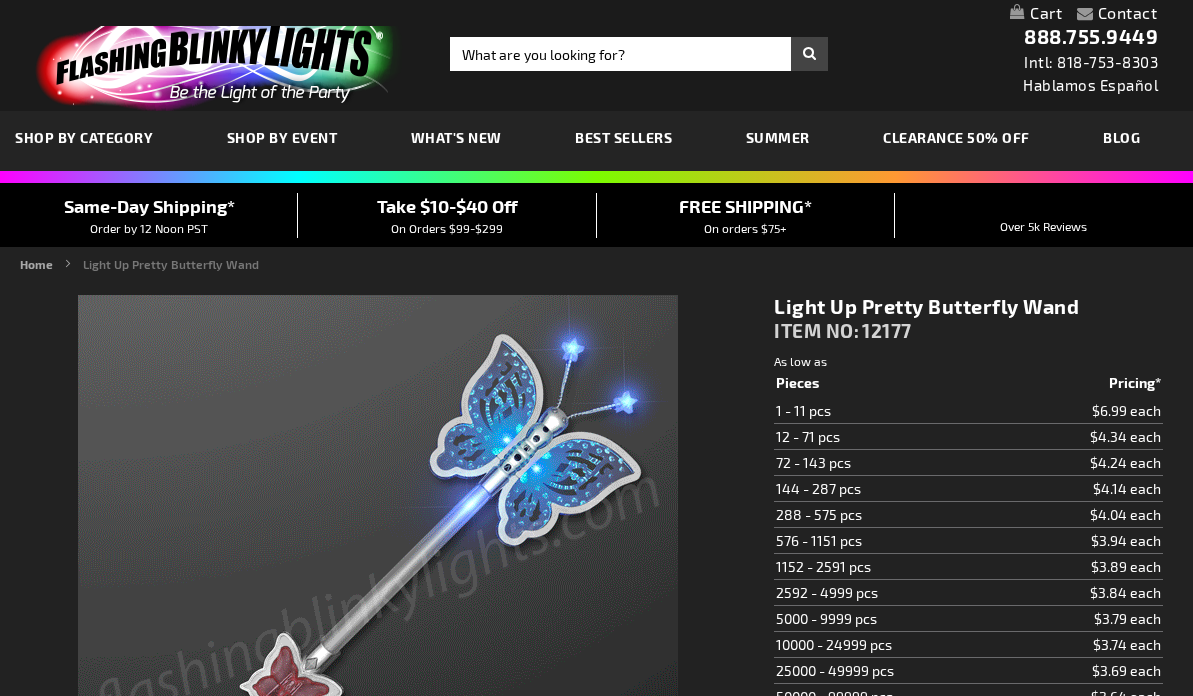 scroll, scrollTop: 0, scrollLeft: 0, axis: both 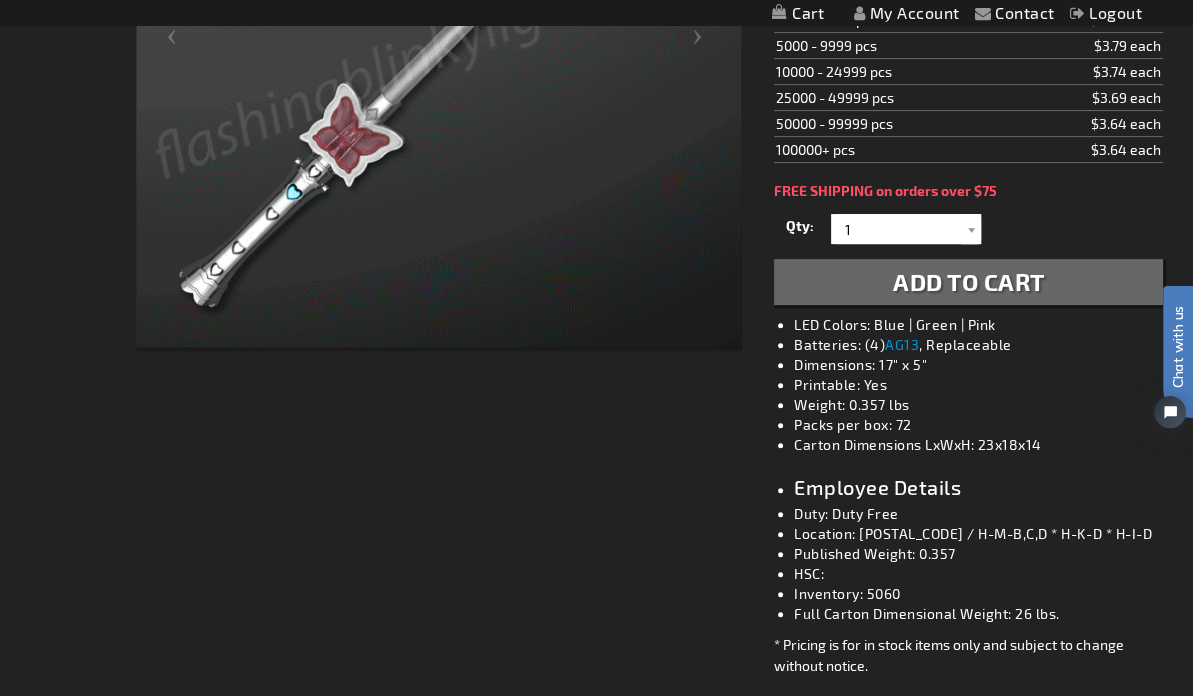 click on "Checkout as a new customer
Creating an account has many benefits:
See order and shipping status
Track order history
Check out faster
Create an Account
Checkout using your account
Email Address
sulie@flashingblinkylights.com
Password" at bounding box center (596, 746) 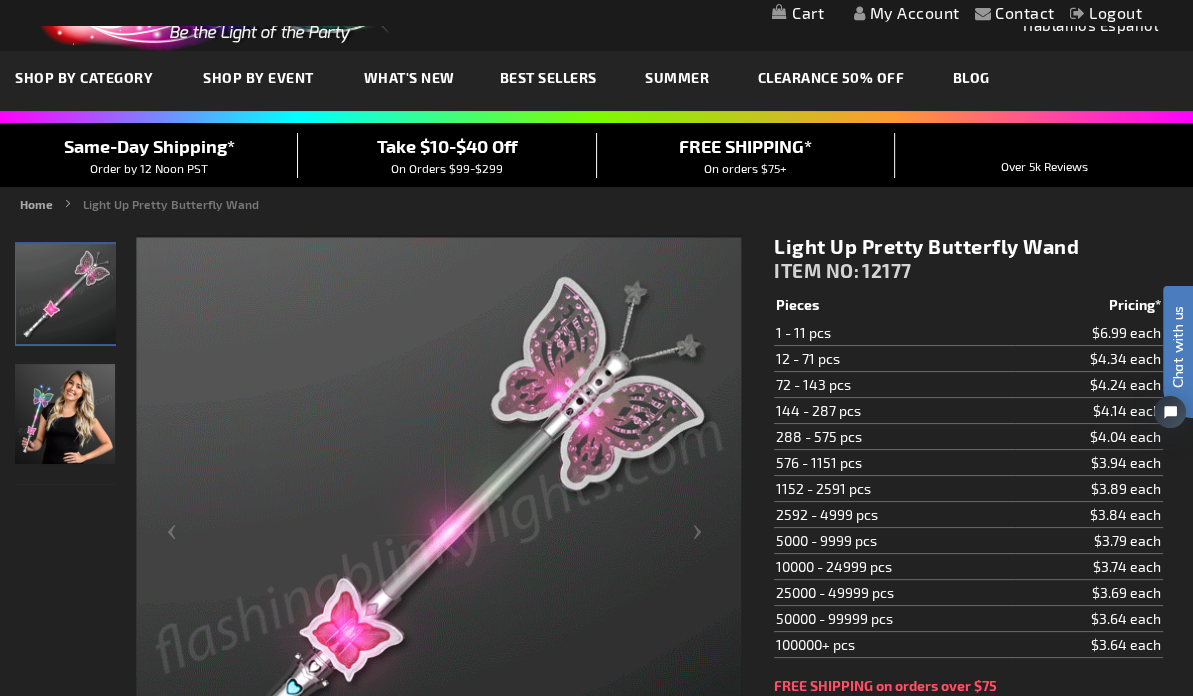 scroll, scrollTop: 0, scrollLeft: 0, axis: both 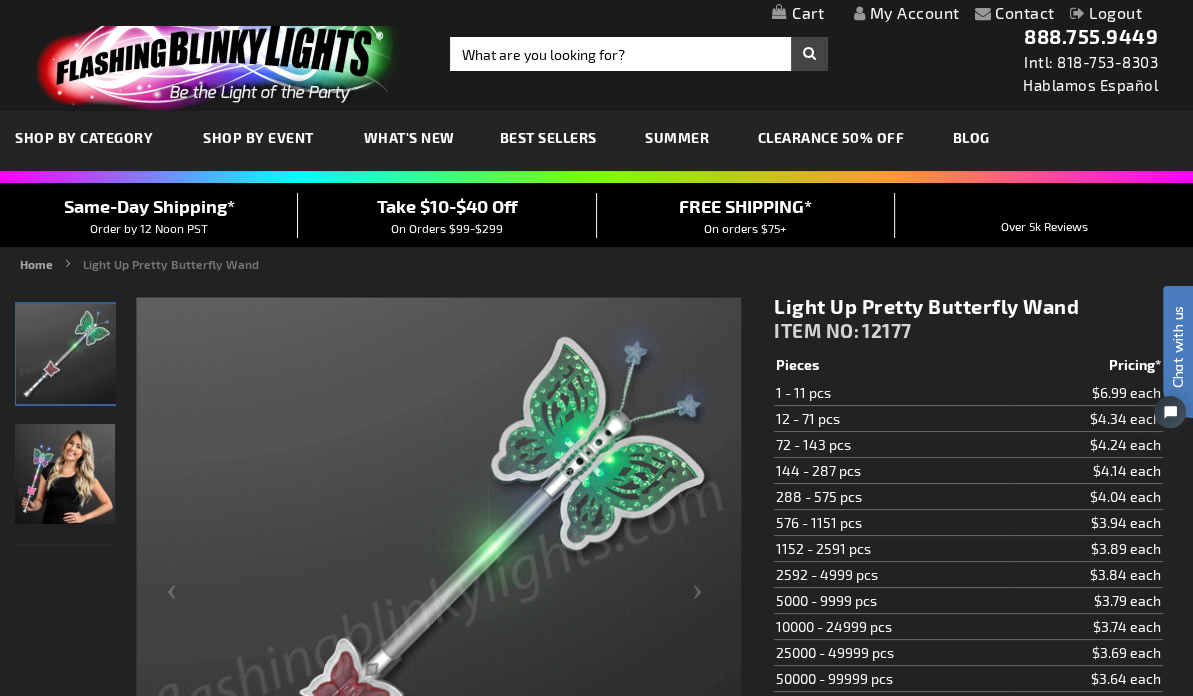 click on "Toggle Nav
Search
Search
×
Search
888.755.9449
Intl: 818-753-8303
Hablamos Español" at bounding box center [596, 55] 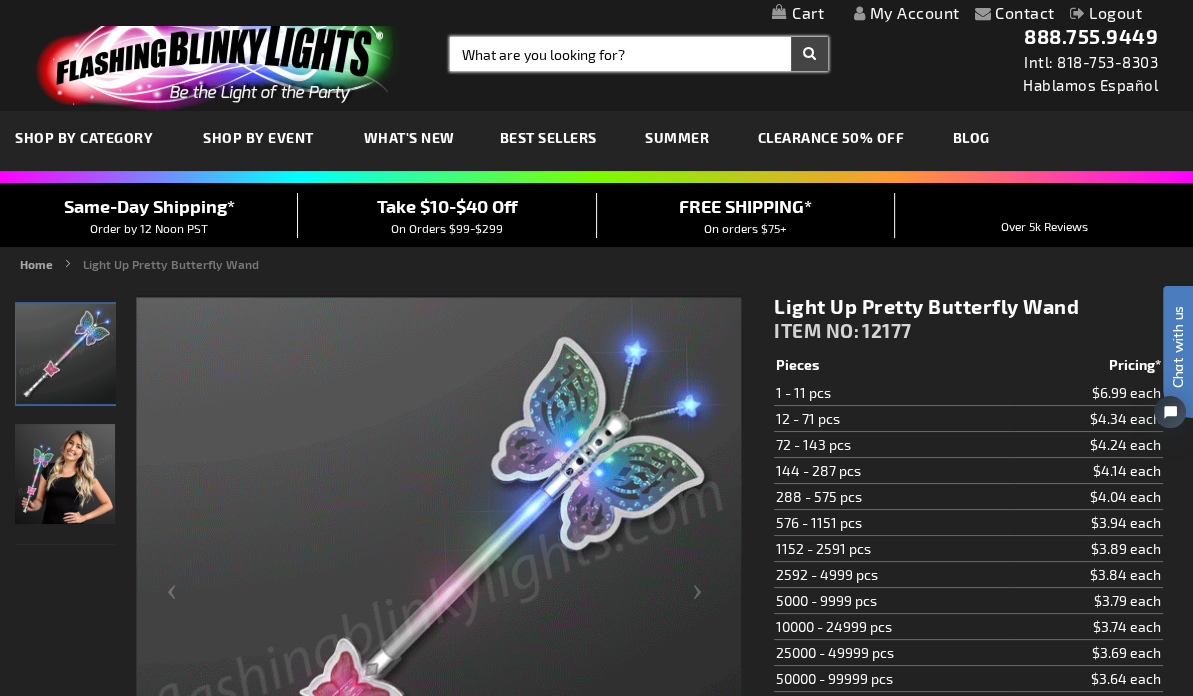 click on "Search" at bounding box center (639, 54) 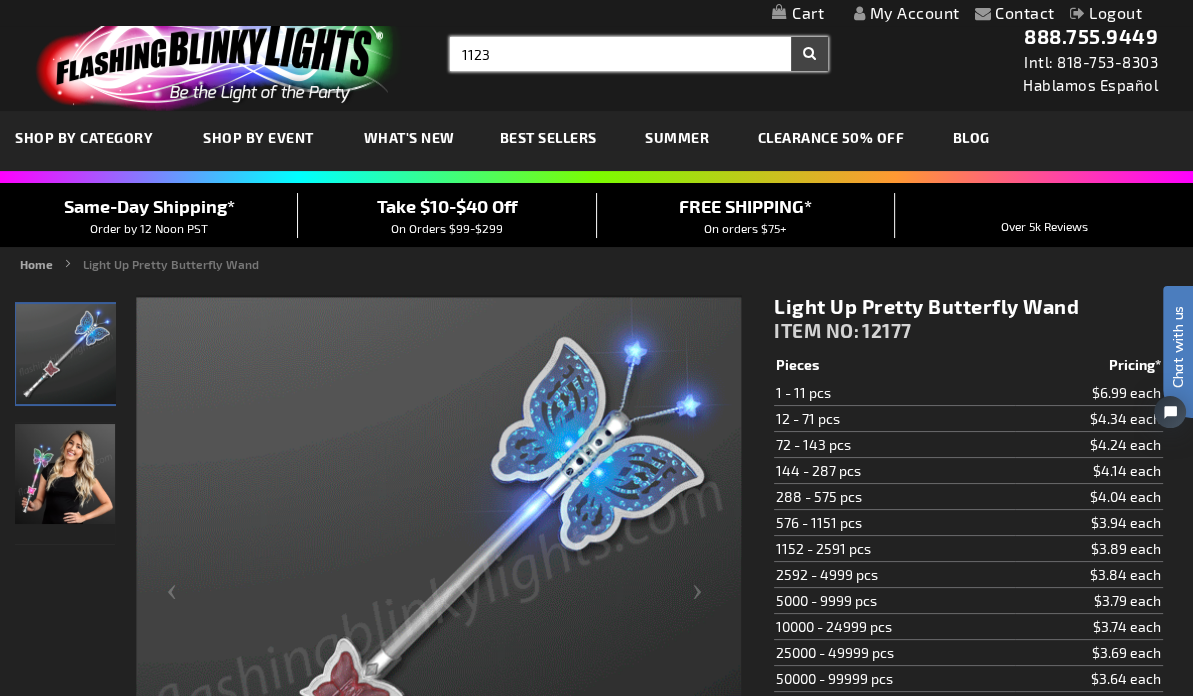 type on "1123" 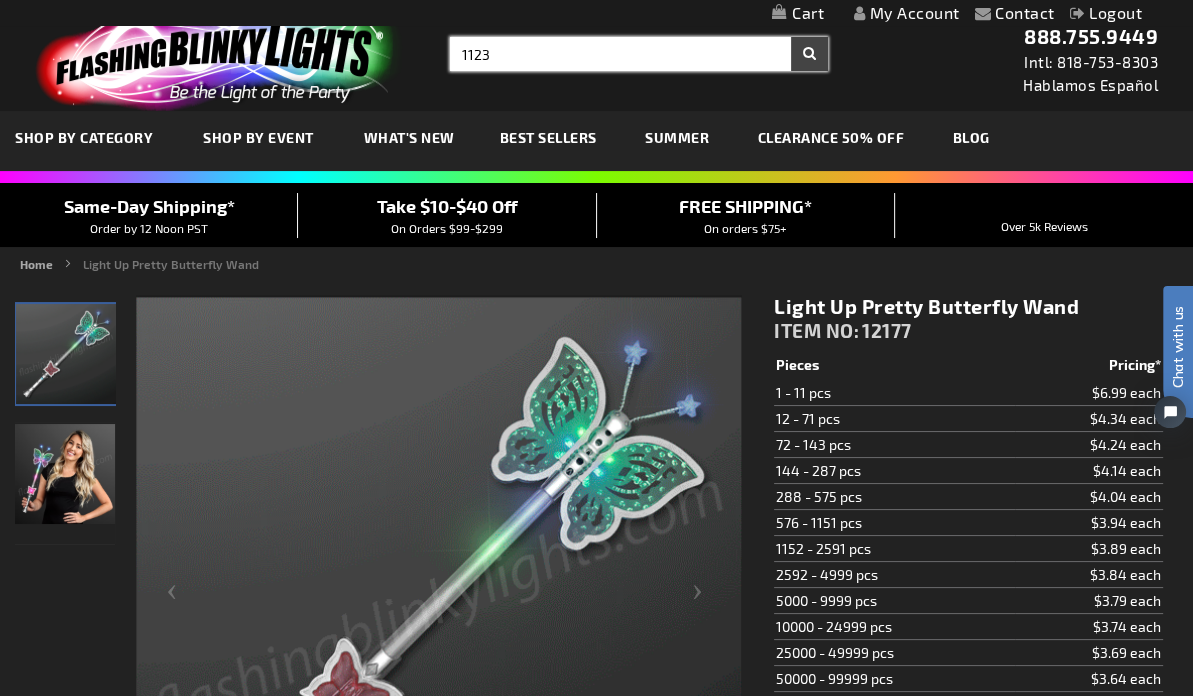 click on "Search" at bounding box center (809, 54) 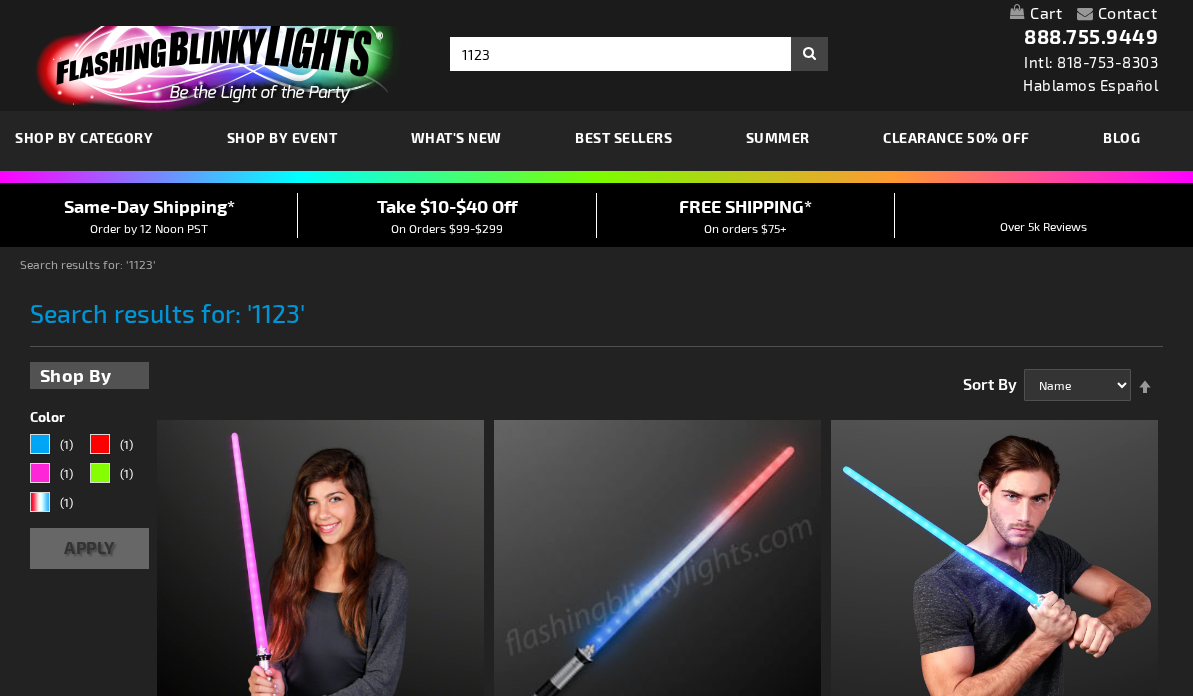 scroll, scrollTop: 0, scrollLeft: 0, axis: both 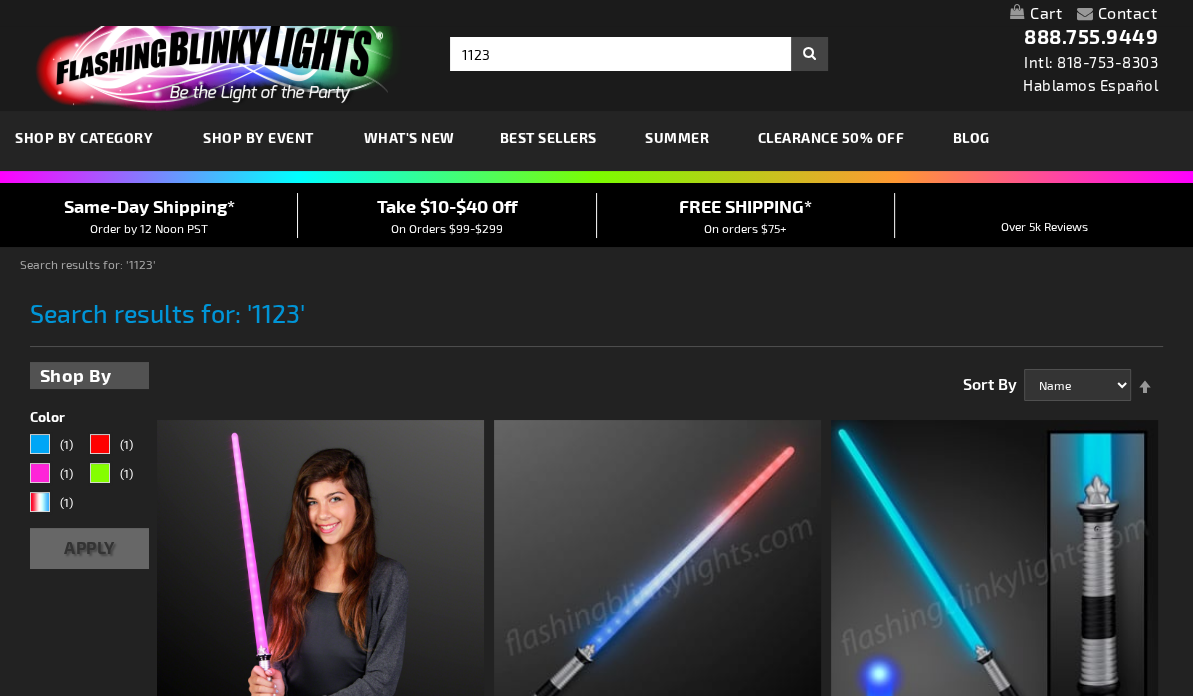 click at bounding box center [994, 583] 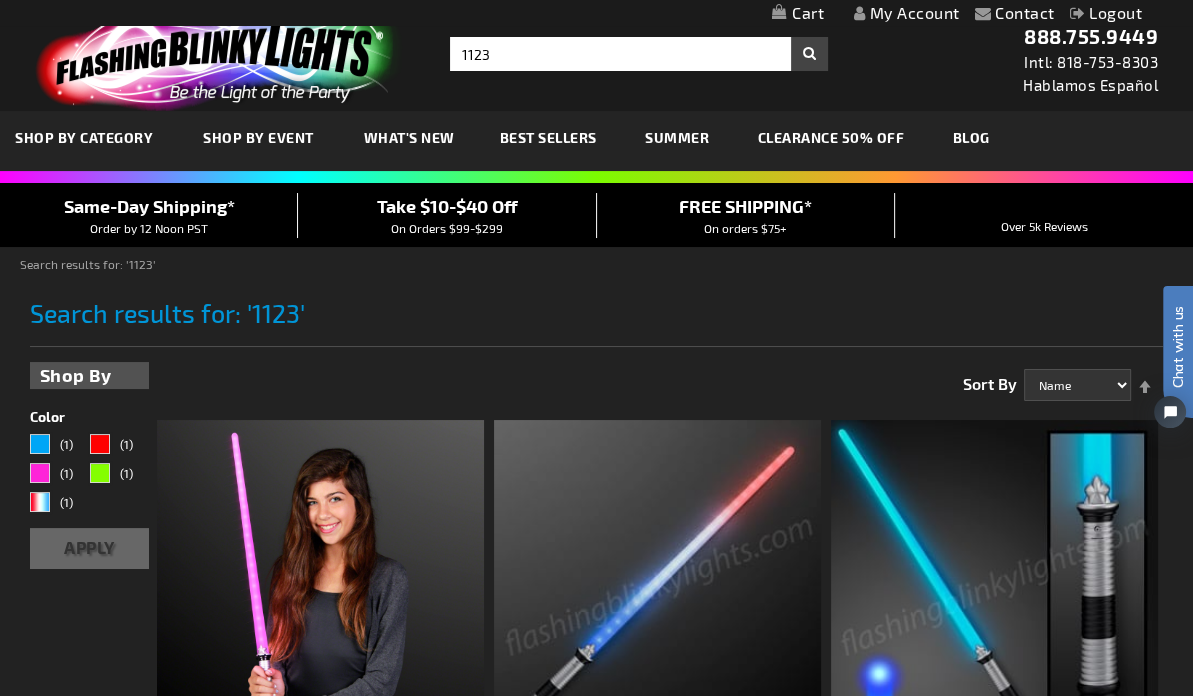 scroll, scrollTop: 0, scrollLeft: 0, axis: both 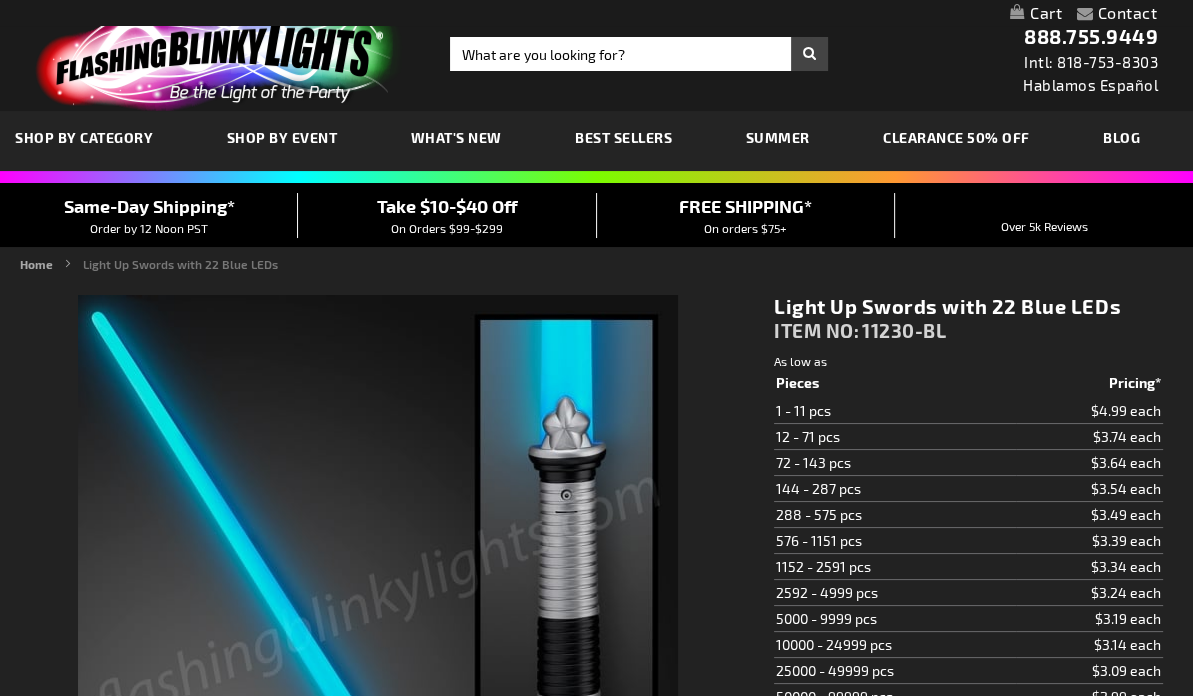 type on "5629" 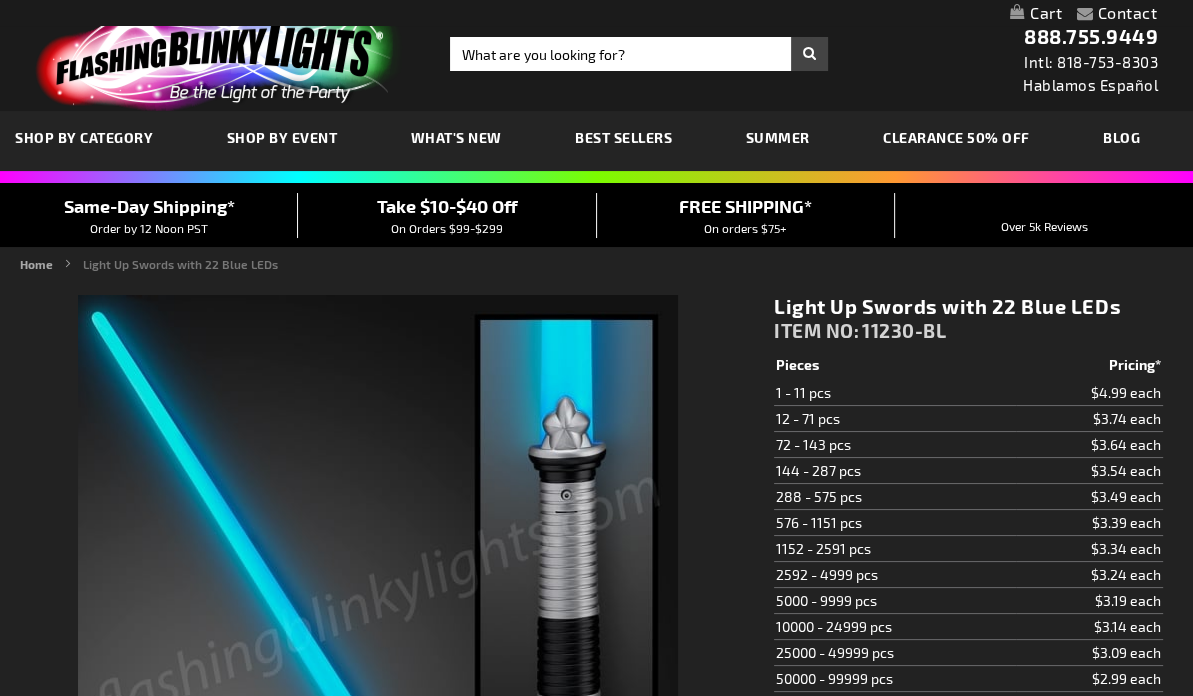 click on "576 - 1151 pcs" at bounding box center [895, 523] 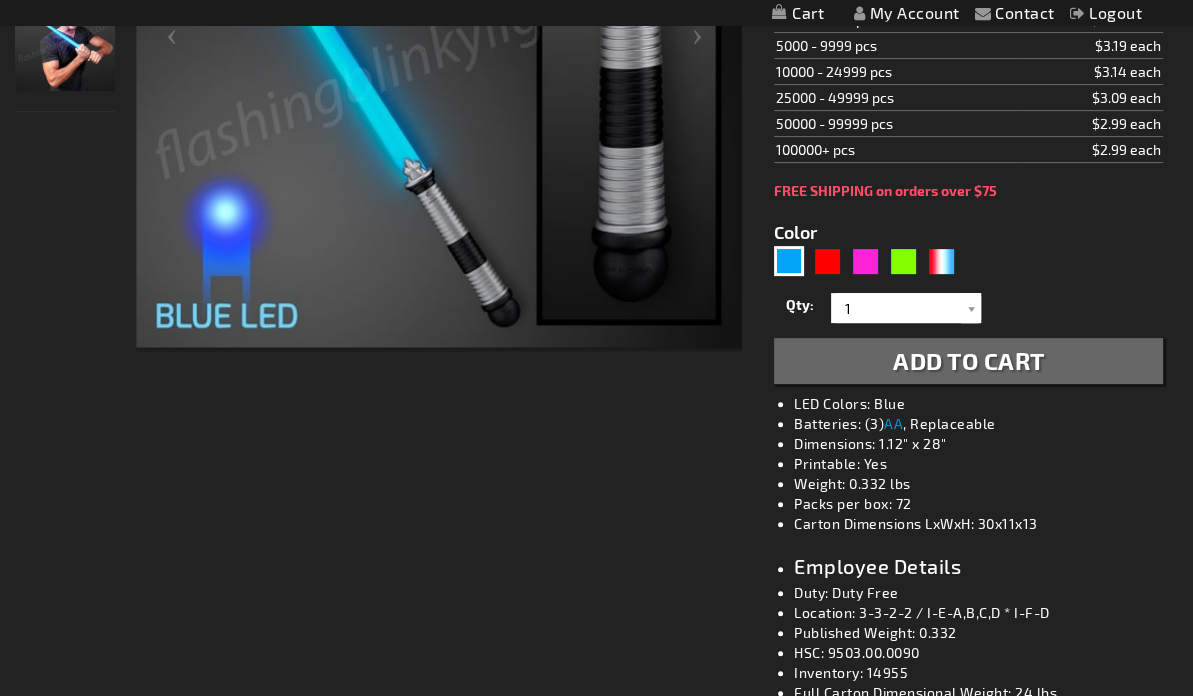 scroll, scrollTop: 776, scrollLeft: 0, axis: vertical 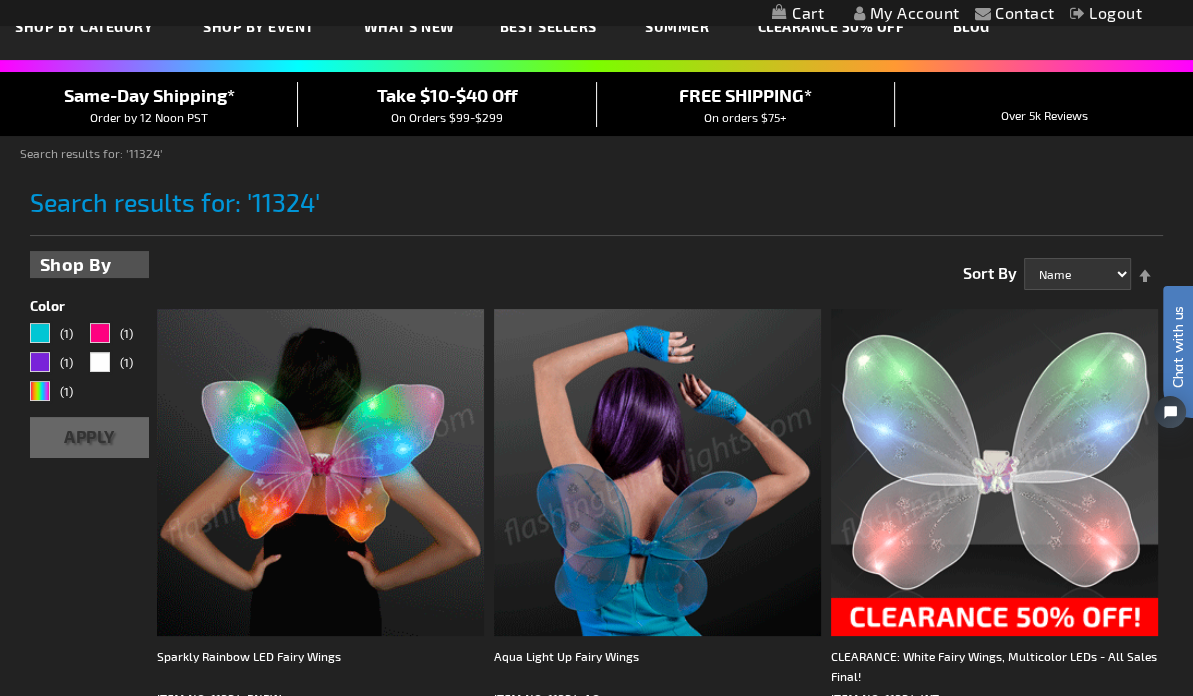 click at bounding box center [320, 472] 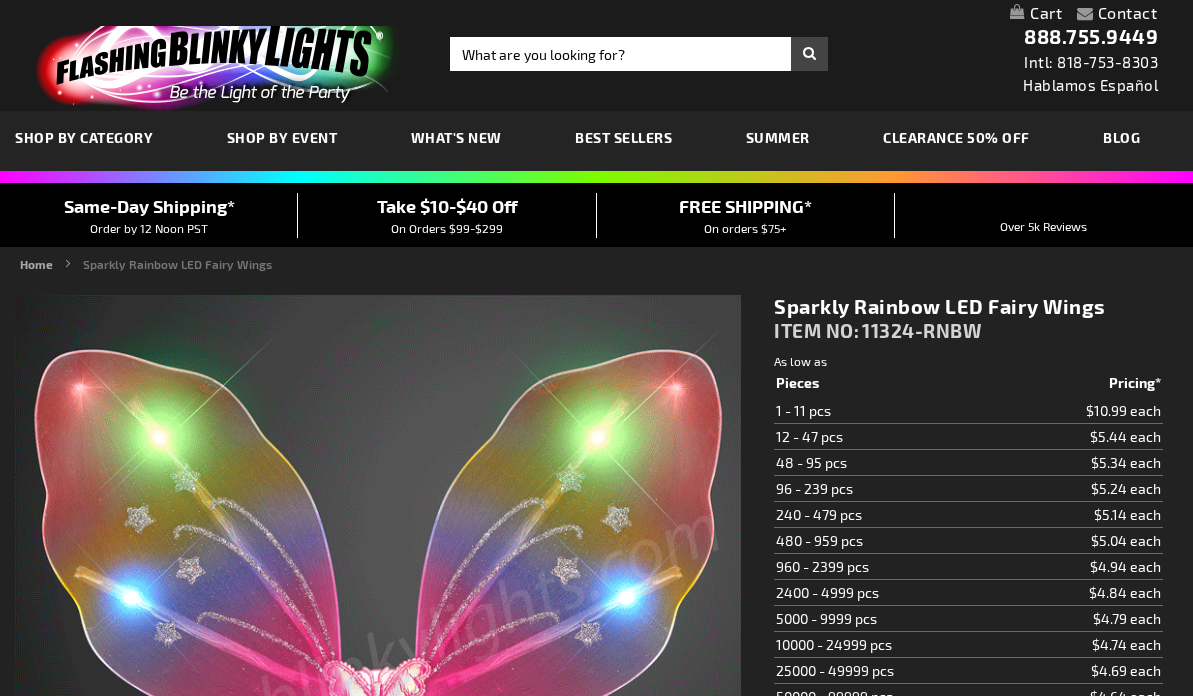 scroll, scrollTop: 0, scrollLeft: 0, axis: both 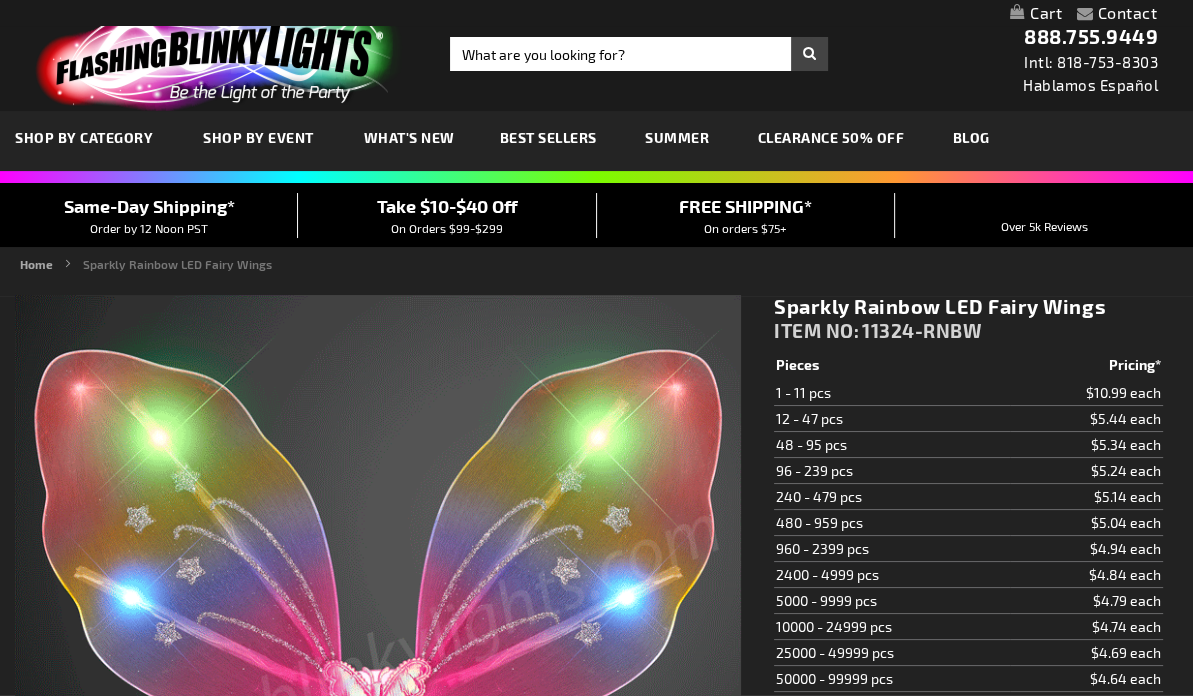 type on "5659" 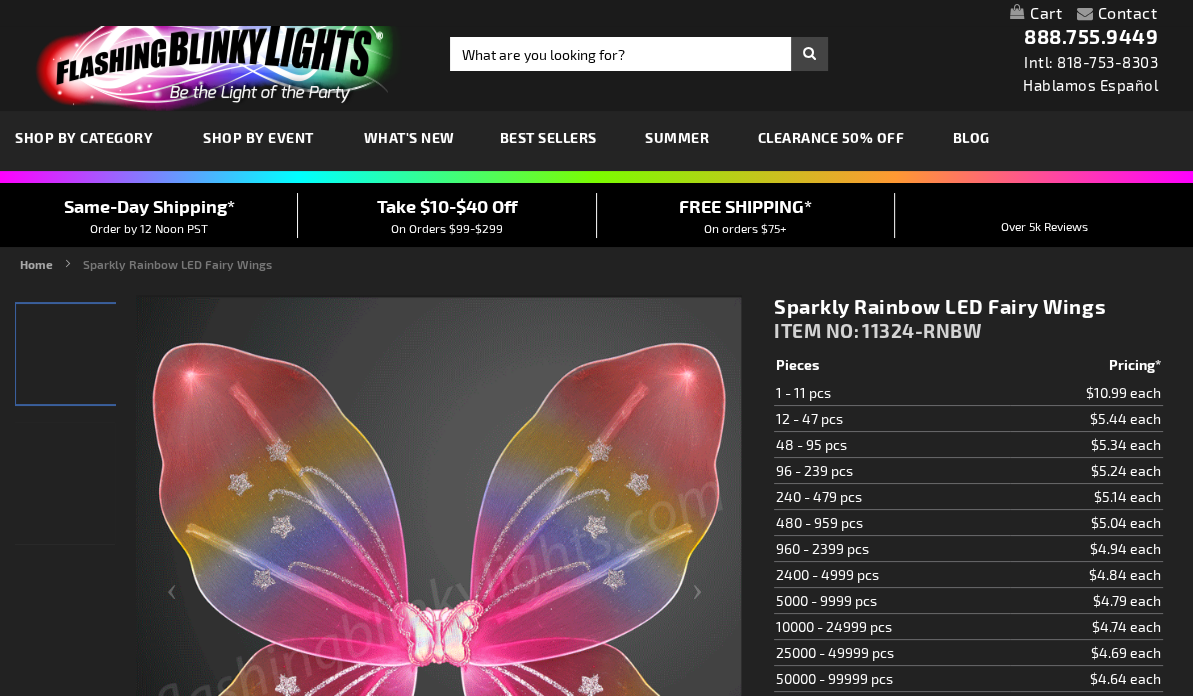 scroll, scrollTop: 0, scrollLeft: 0, axis: both 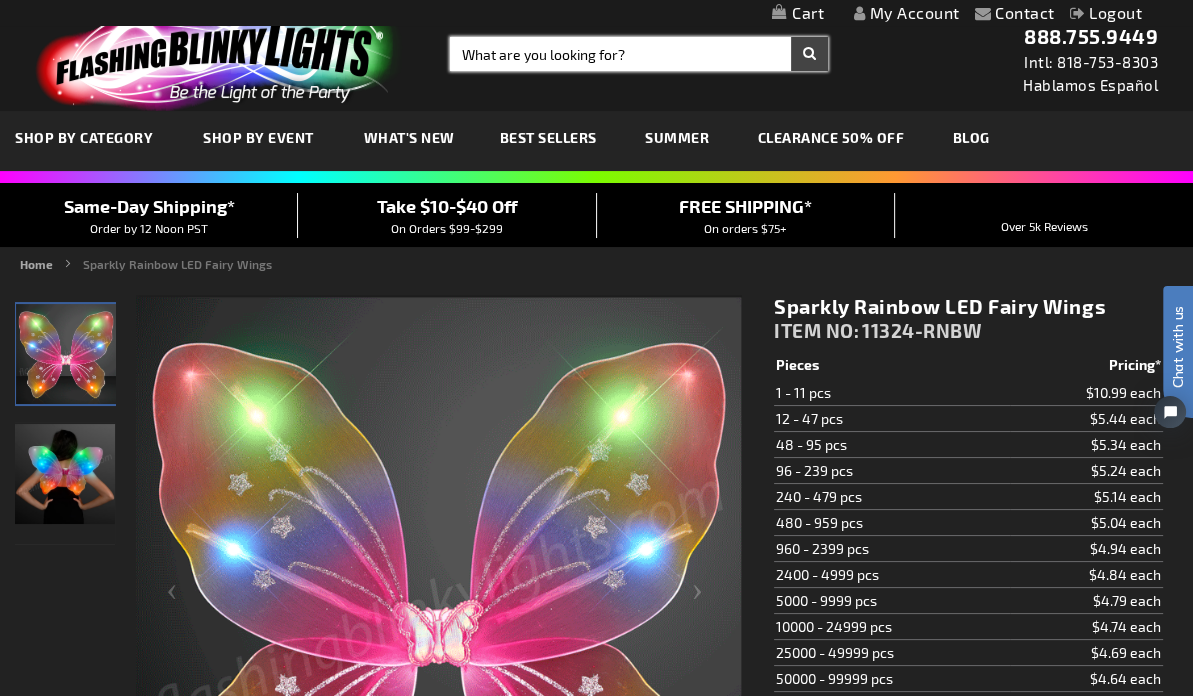 click on "Search" at bounding box center (639, 54) 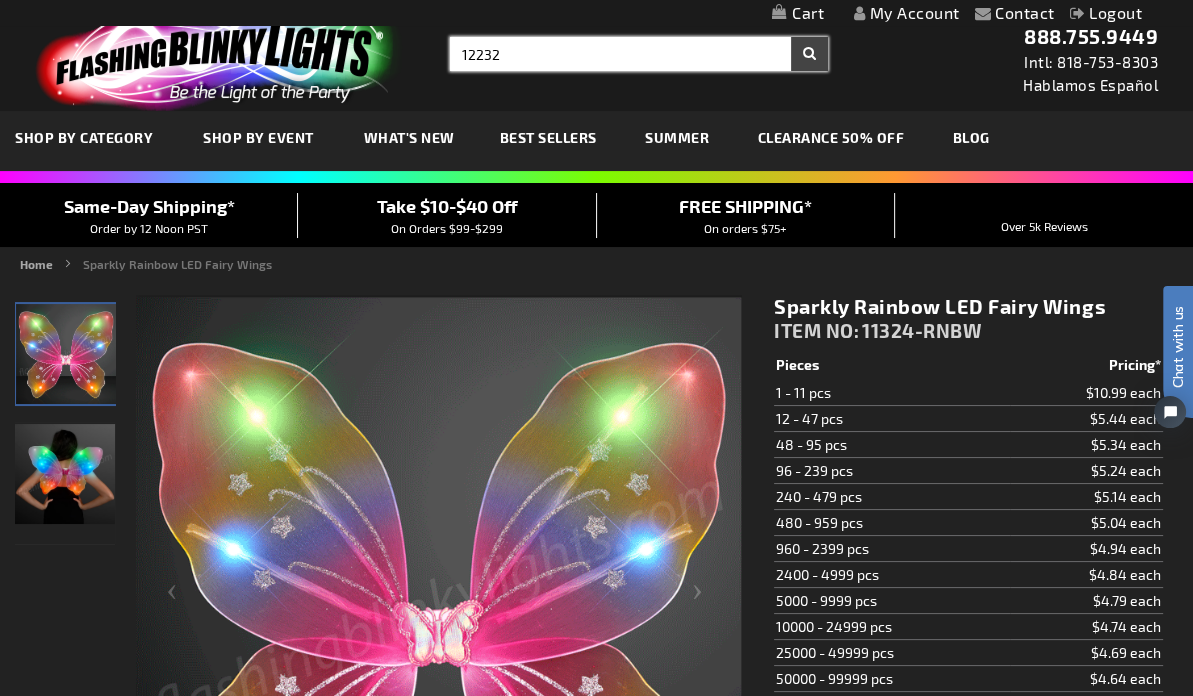 type on "12232" 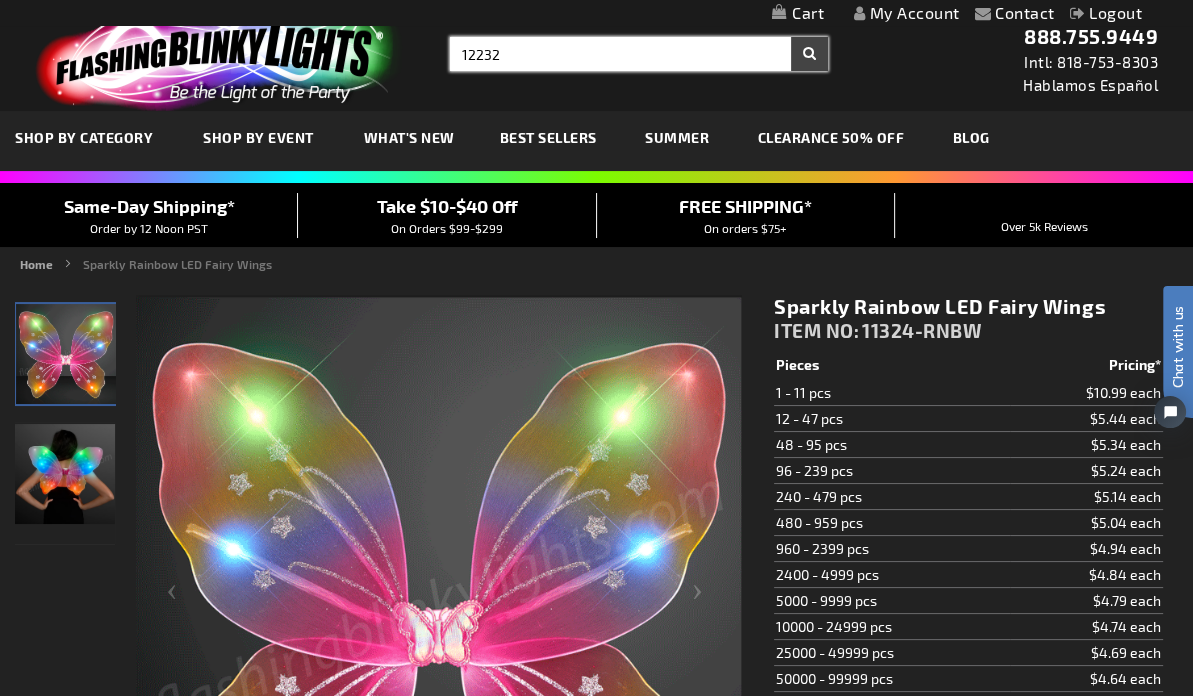 click on "Search" at bounding box center (809, 54) 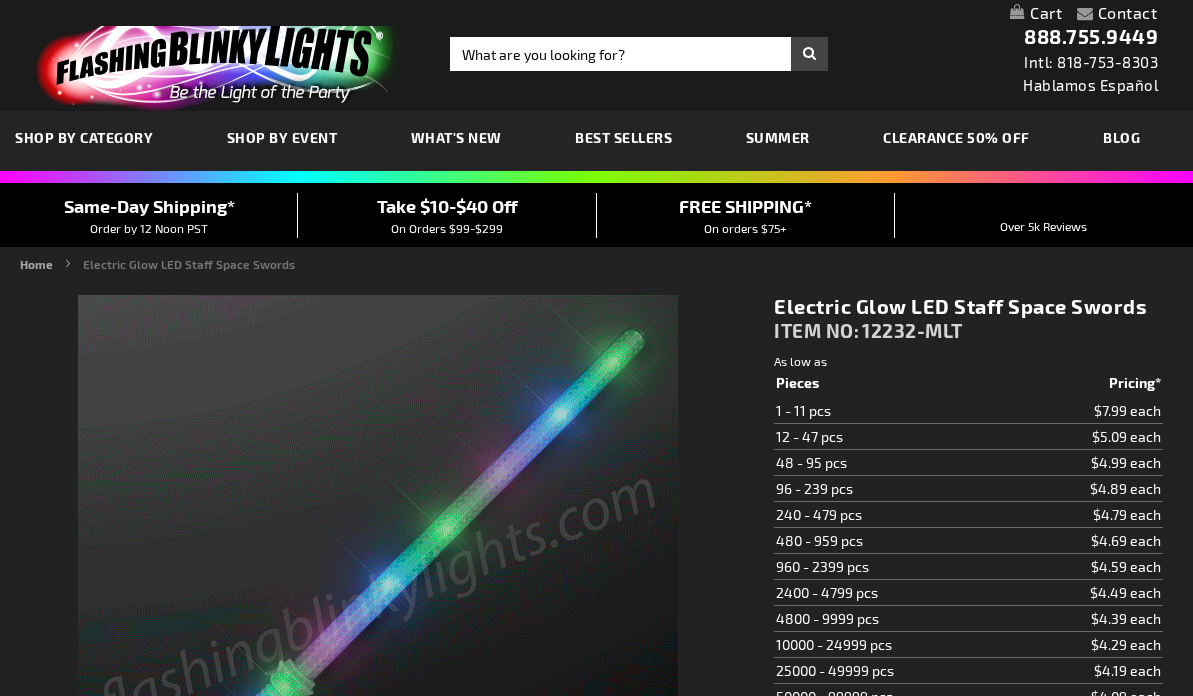 scroll, scrollTop: 0, scrollLeft: 0, axis: both 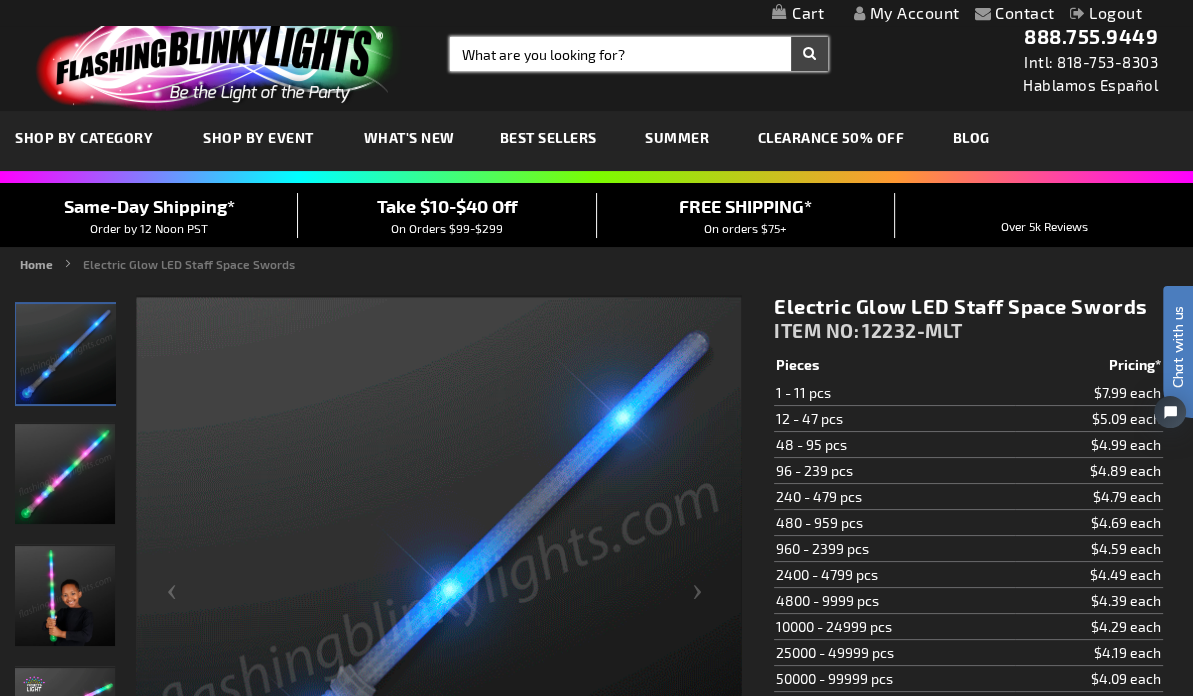 click on "Search" at bounding box center [639, 54] 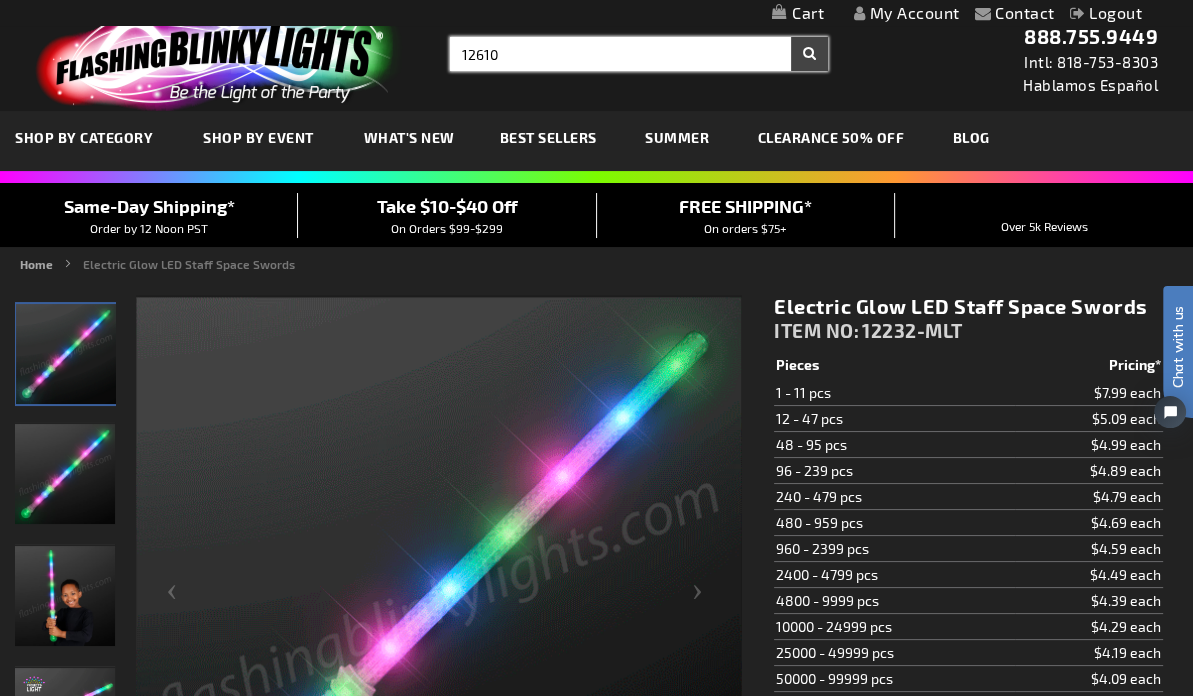 type on "12610" 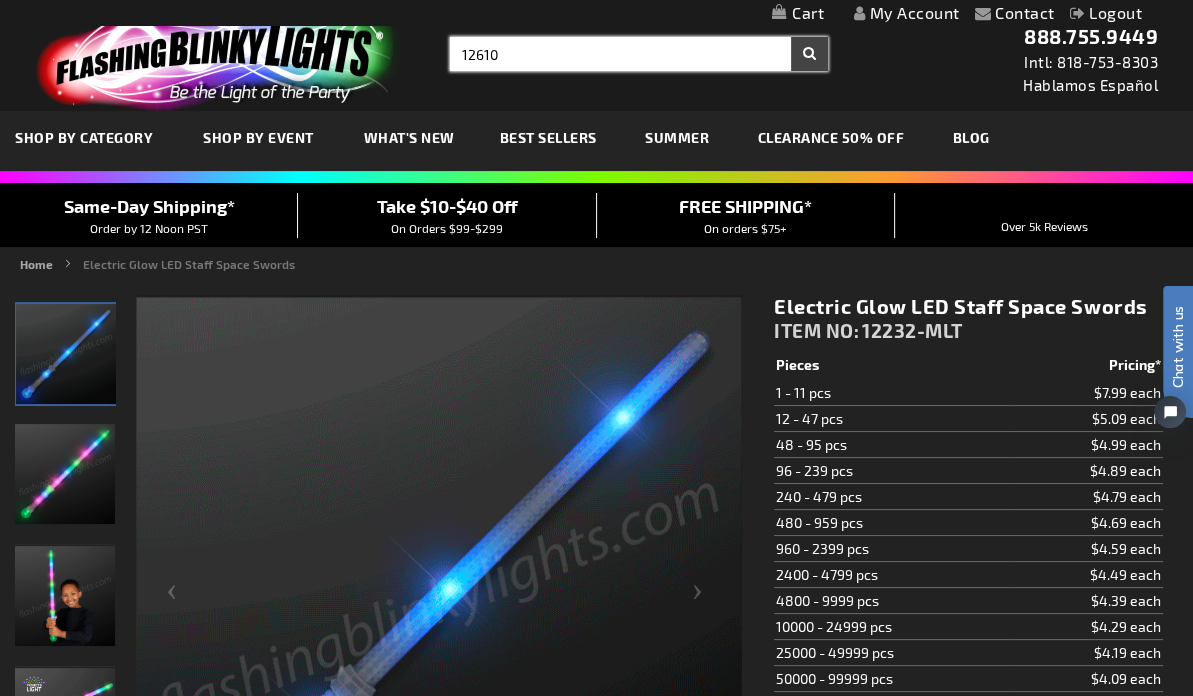 click on "Search" at bounding box center [809, 54] 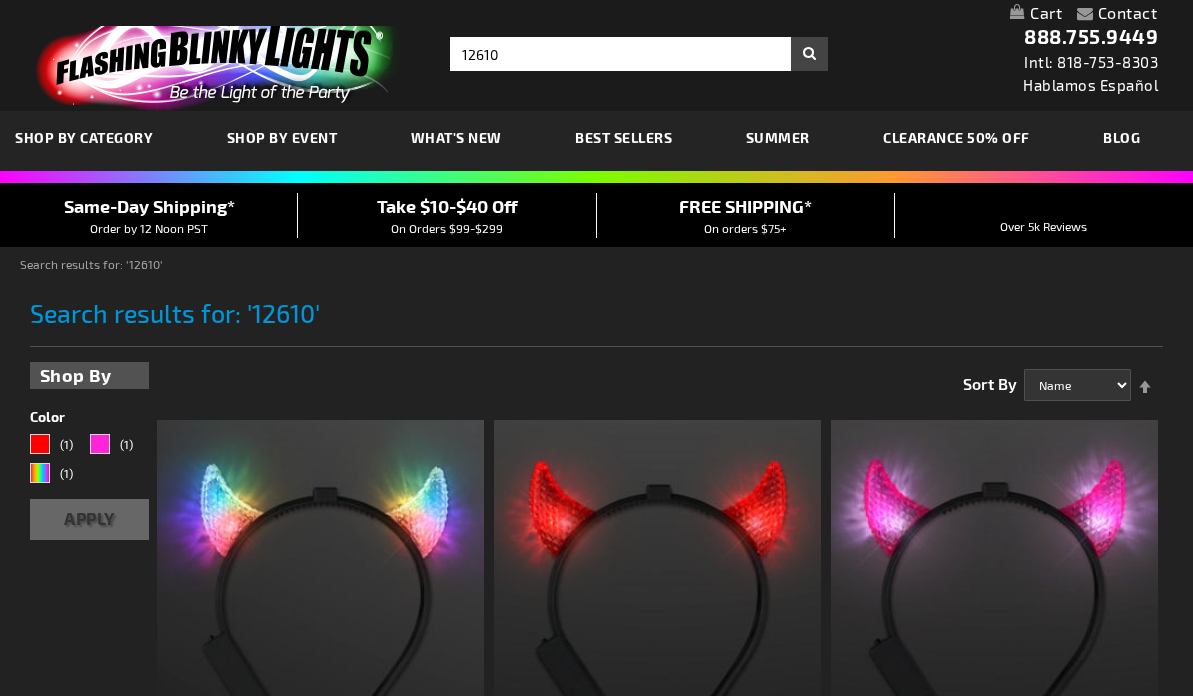 scroll, scrollTop: 0, scrollLeft: 0, axis: both 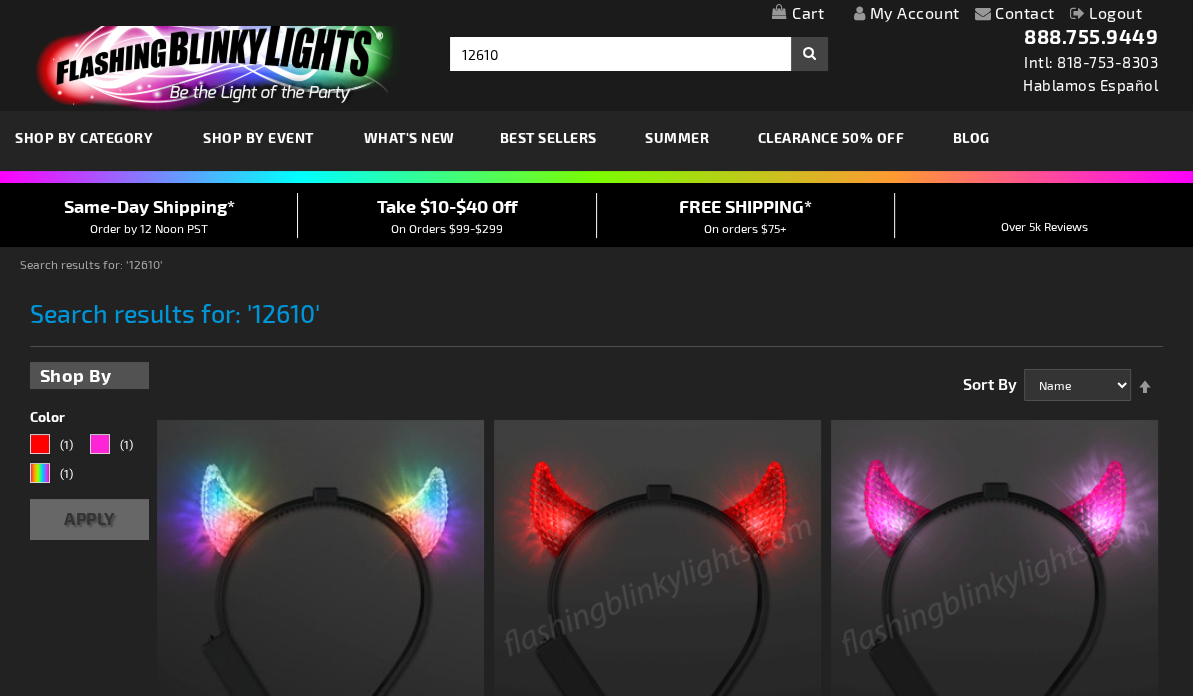click at bounding box center (657, 583) 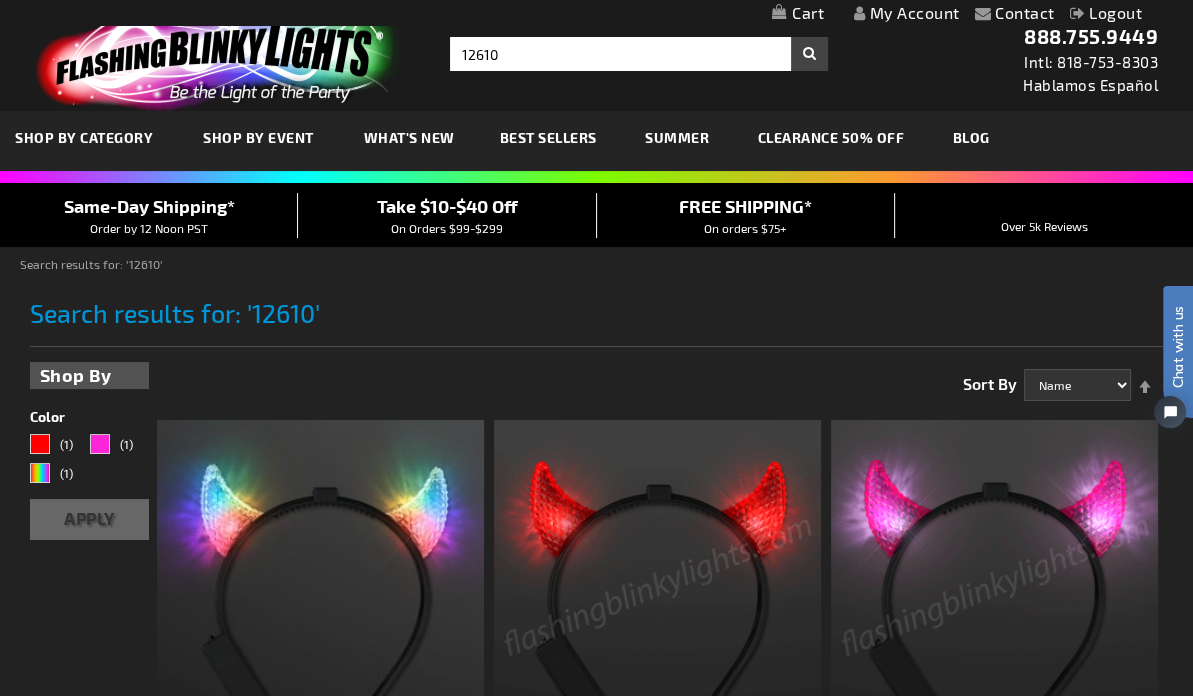 scroll, scrollTop: 0, scrollLeft: 0, axis: both 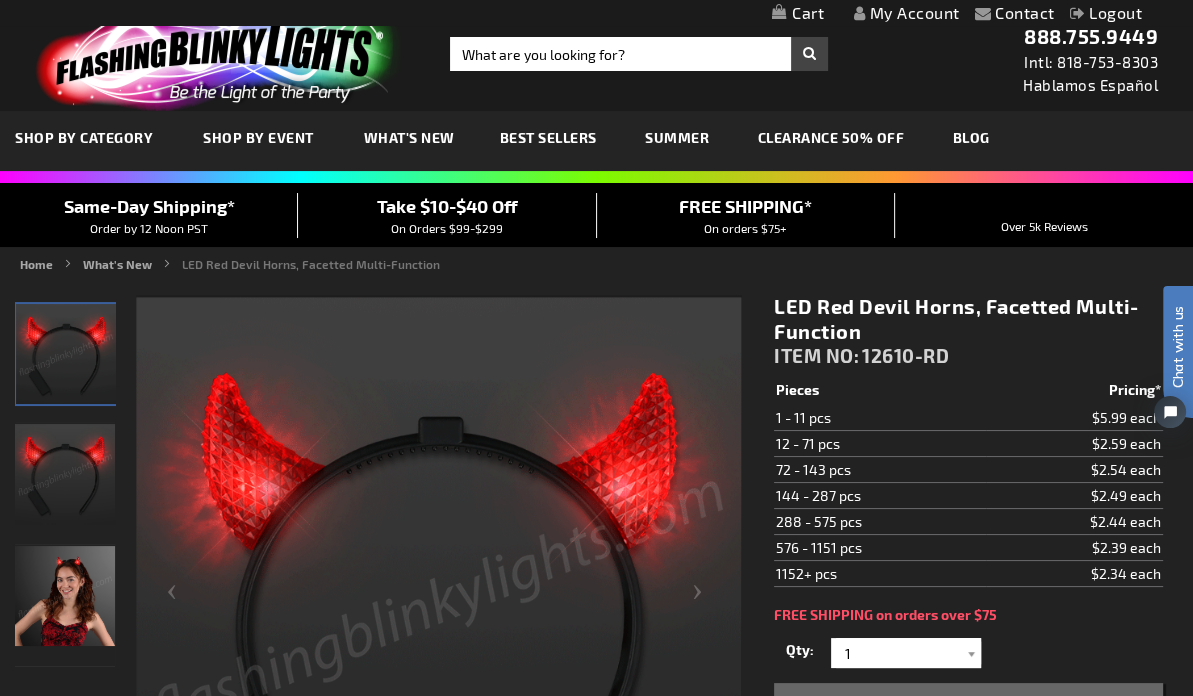 click at bounding box center (215, 57) 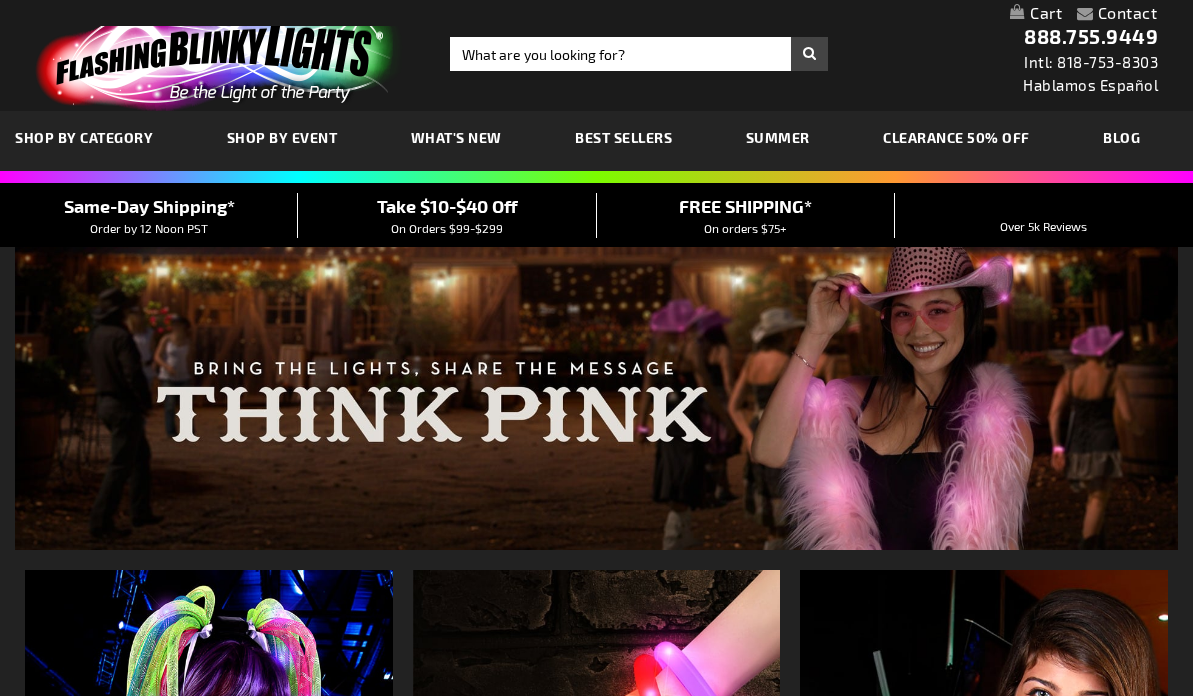 scroll, scrollTop: 0, scrollLeft: 0, axis: both 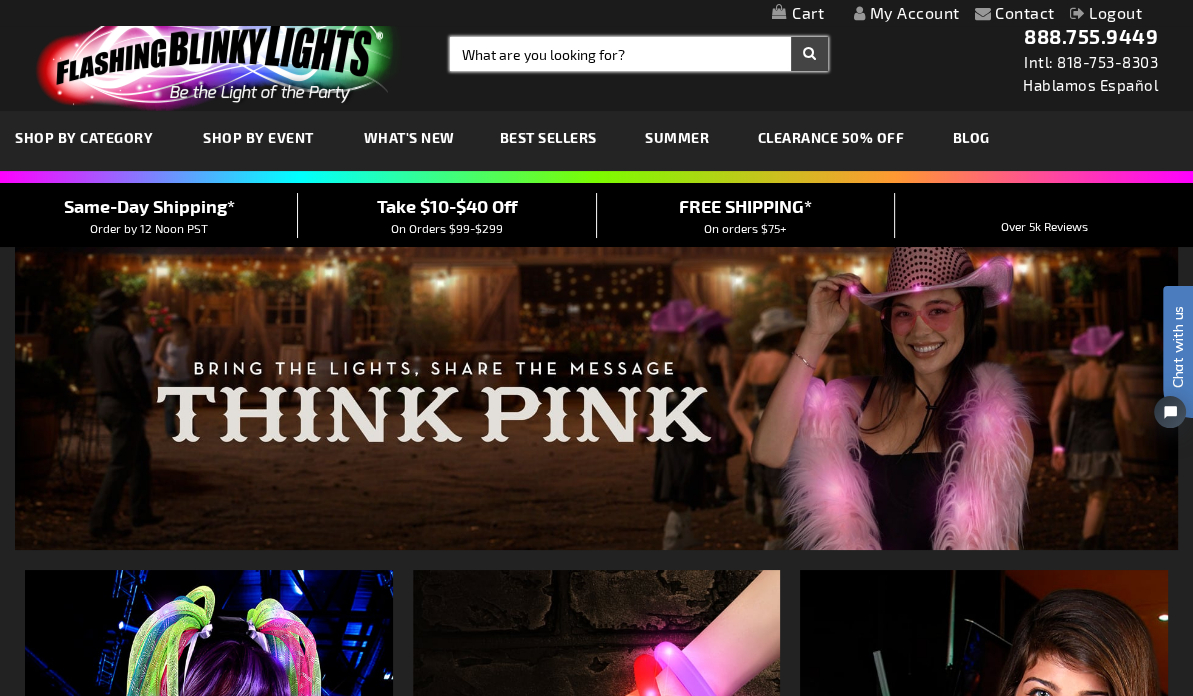 click on "Search" at bounding box center [639, 54] 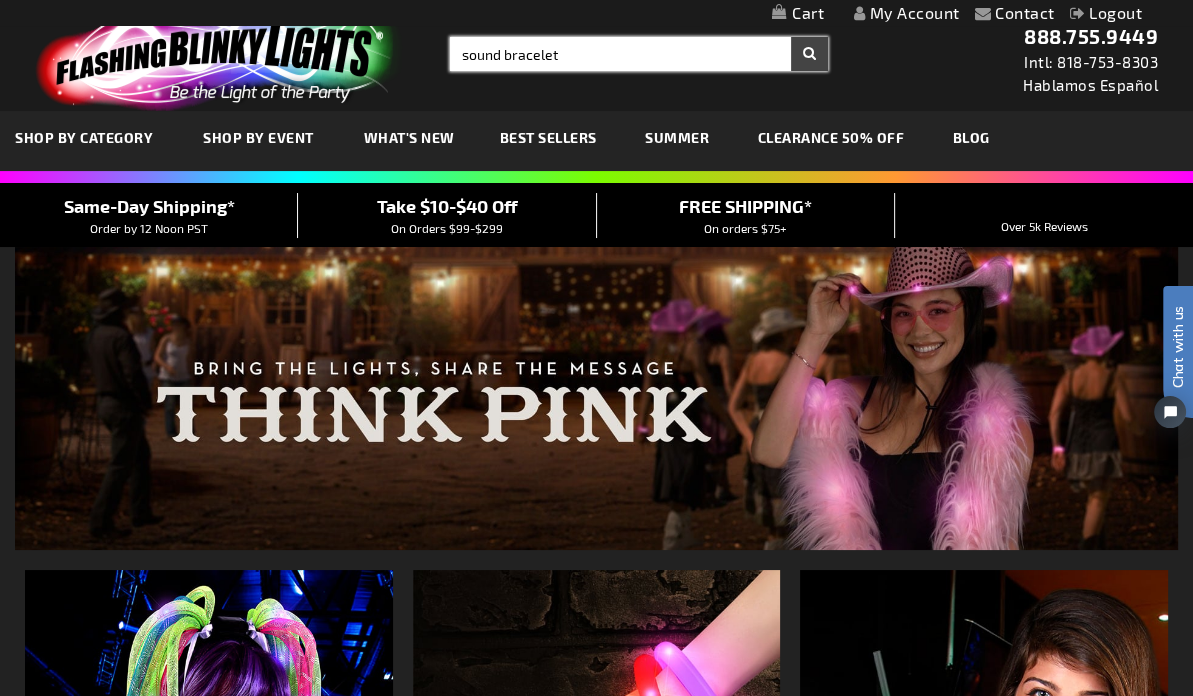type on "sound bracelet" 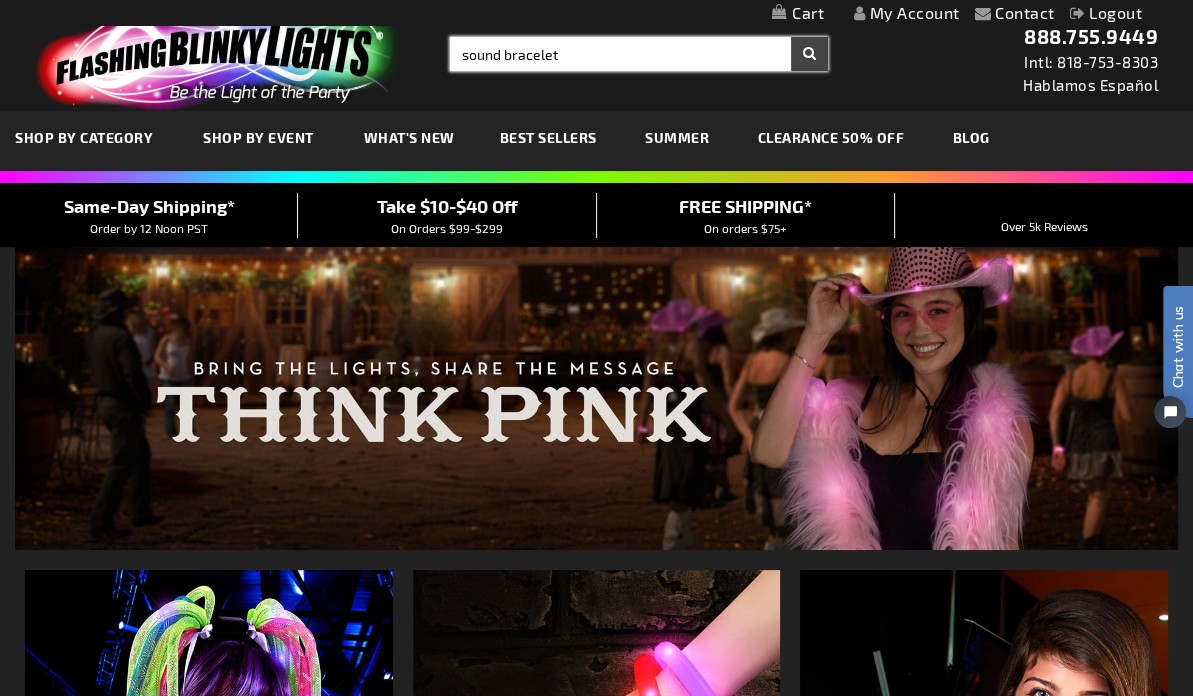 click on "Search" at bounding box center (809, 54) 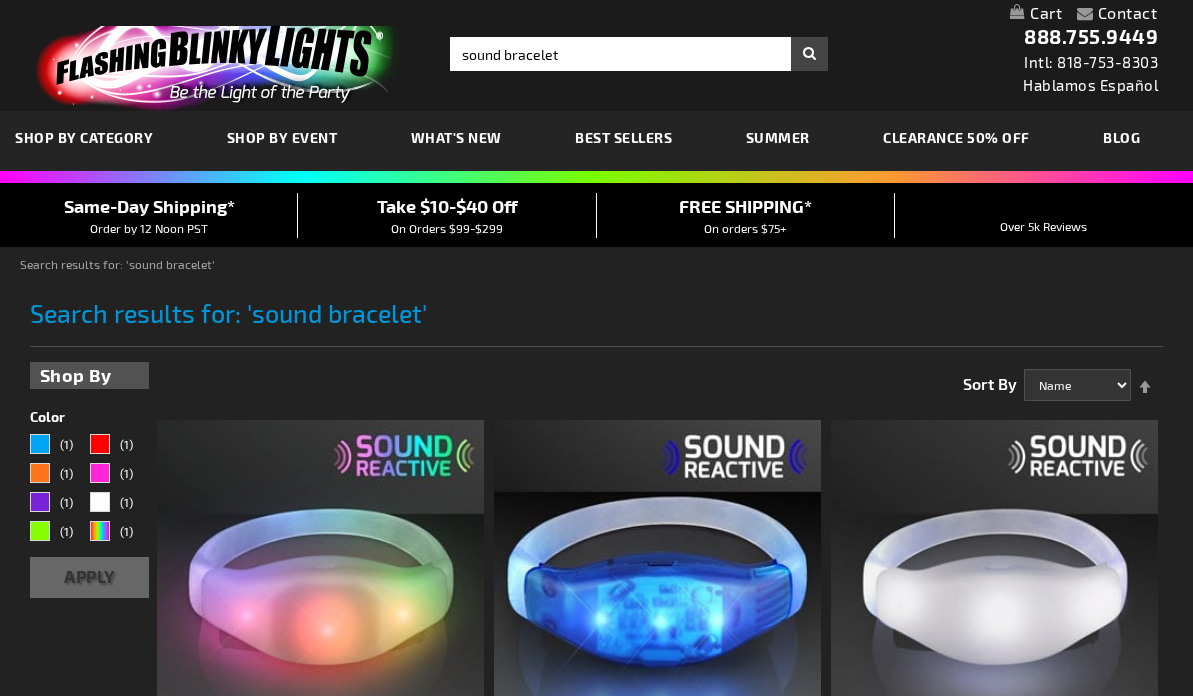 scroll, scrollTop: 0, scrollLeft: 0, axis: both 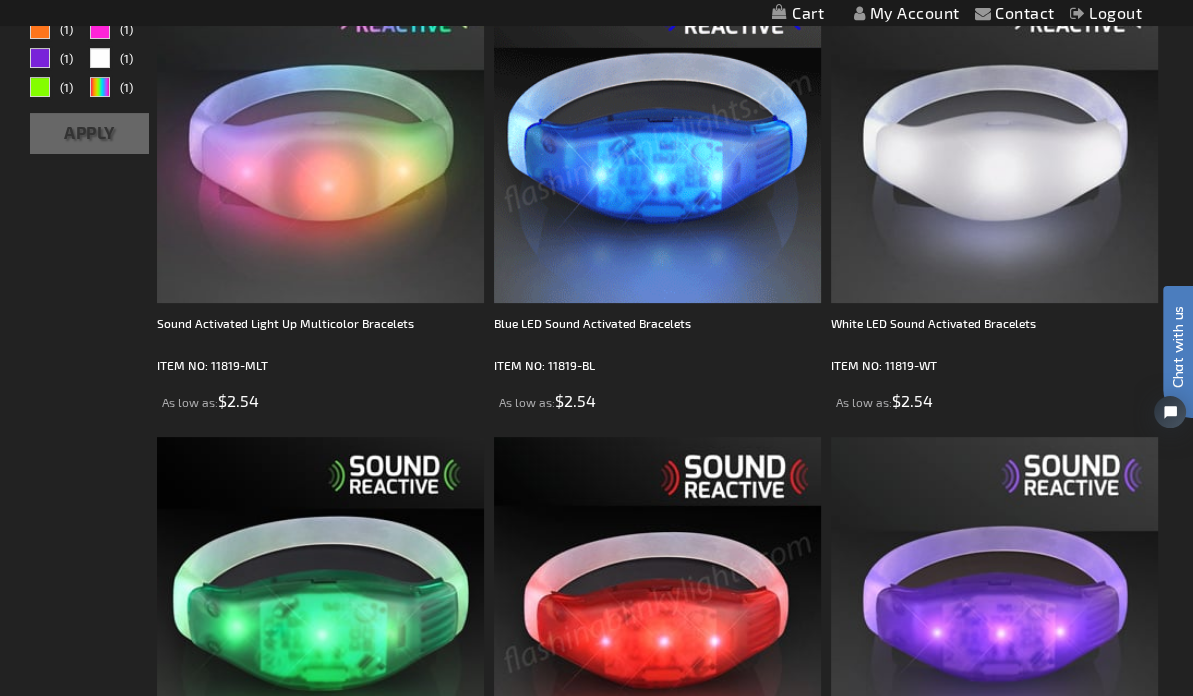 click at bounding box center (320, 1062) 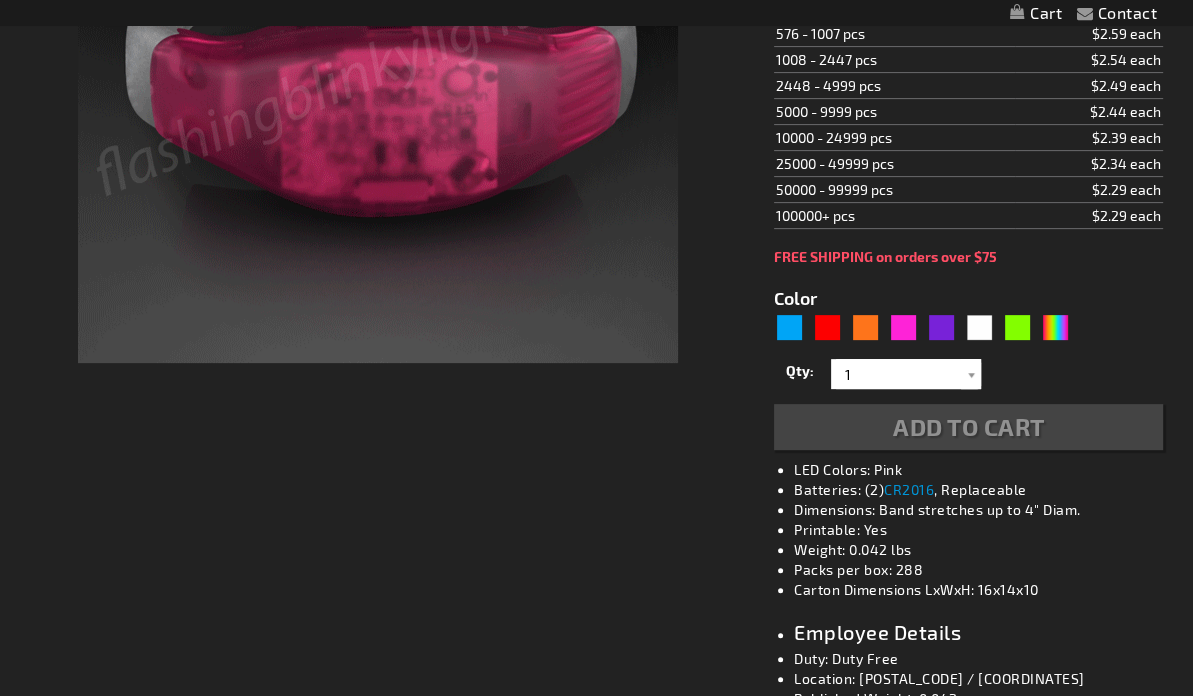 type on "5639" 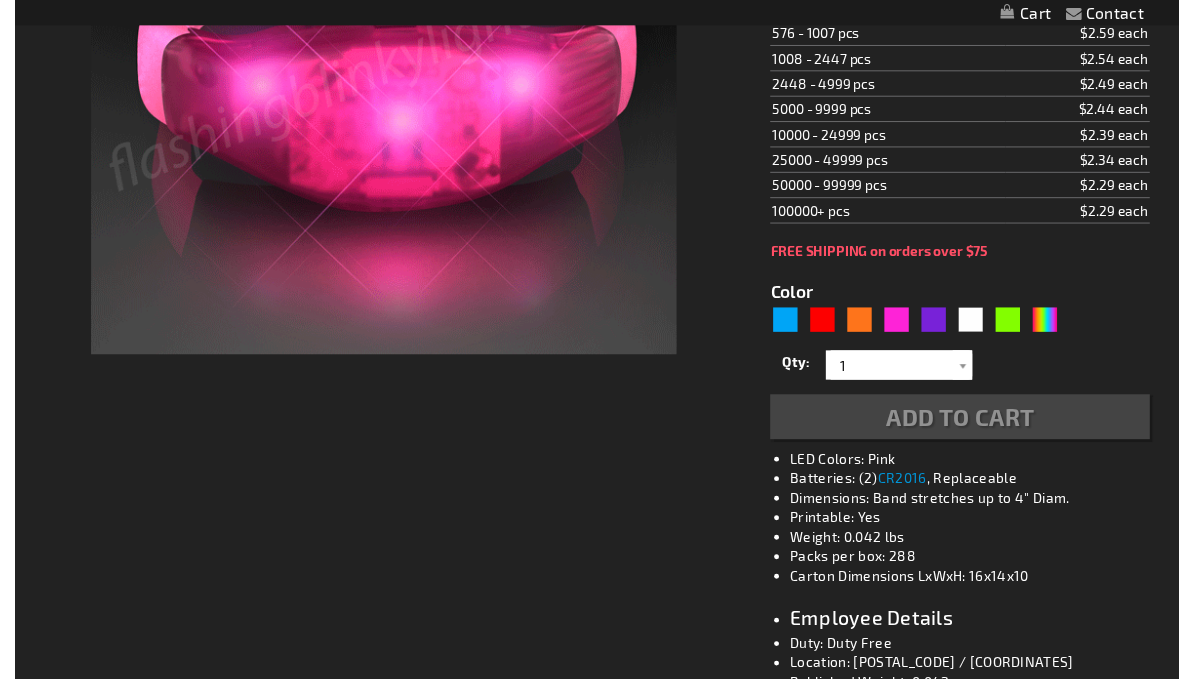 scroll, scrollTop: 555, scrollLeft: 0, axis: vertical 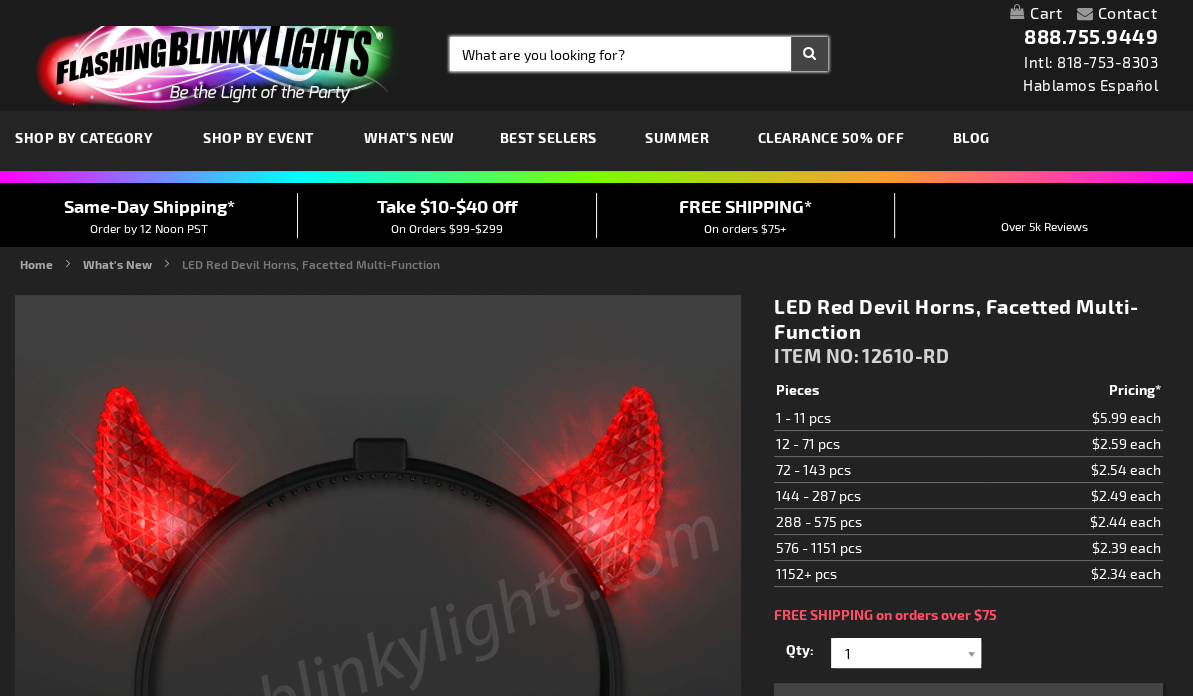 click on "Search" at bounding box center (639, 54) 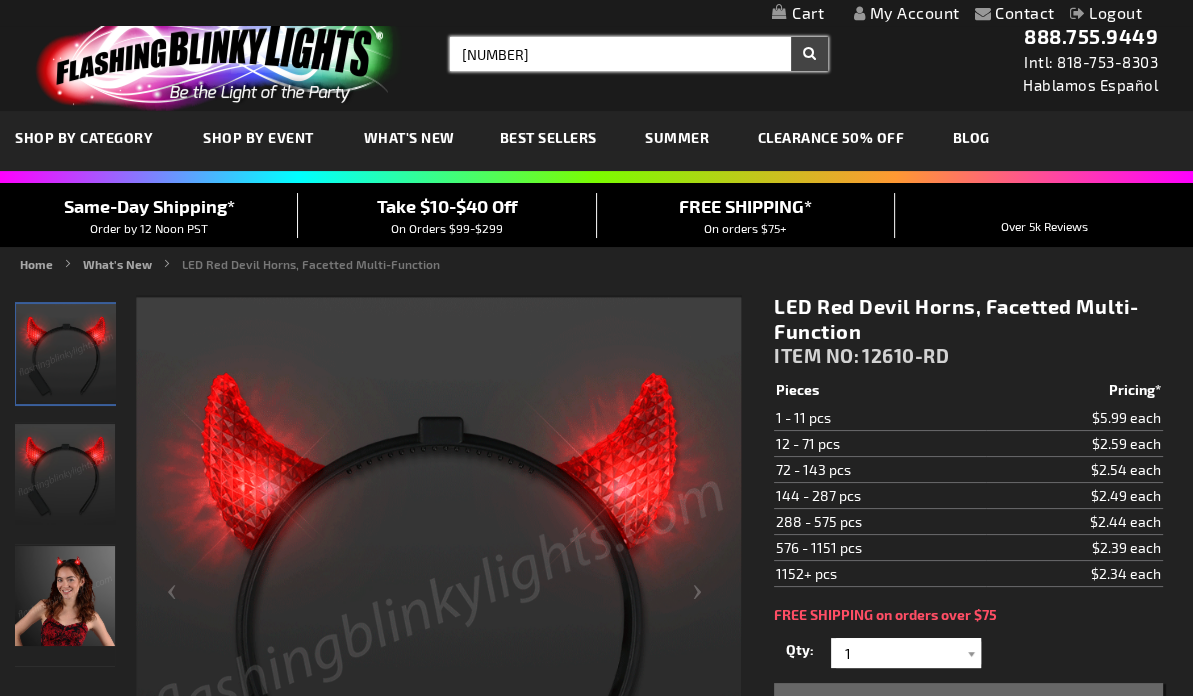 type on "11838" 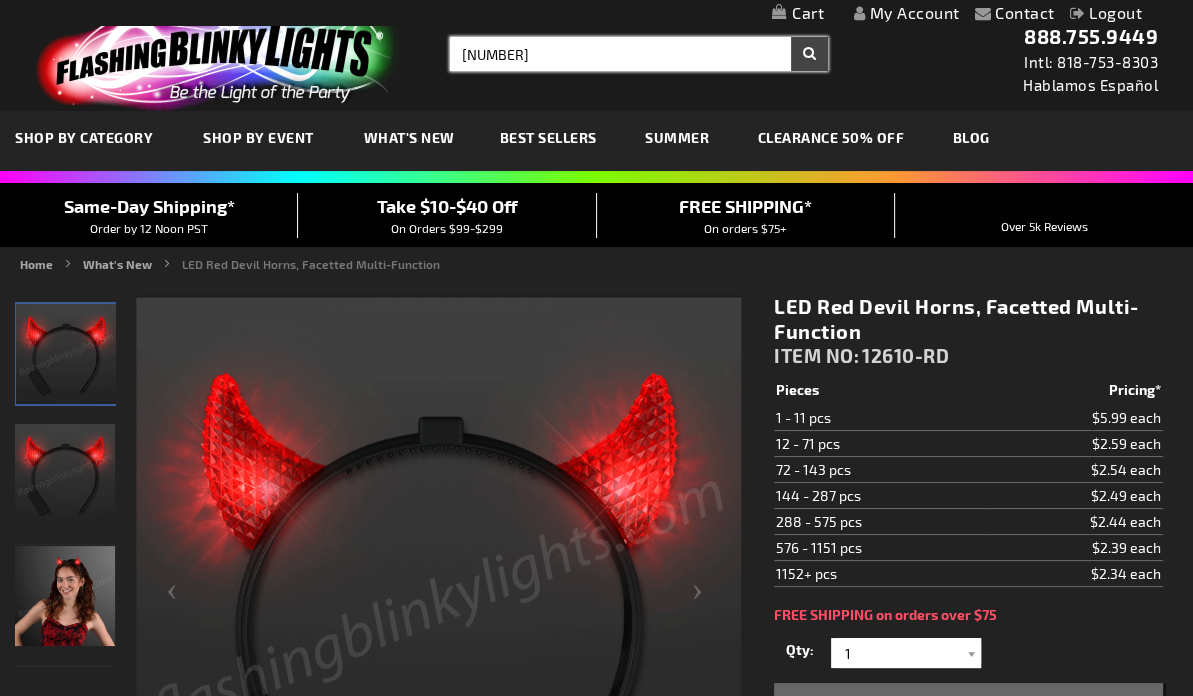 click on "Search" at bounding box center [809, 54] 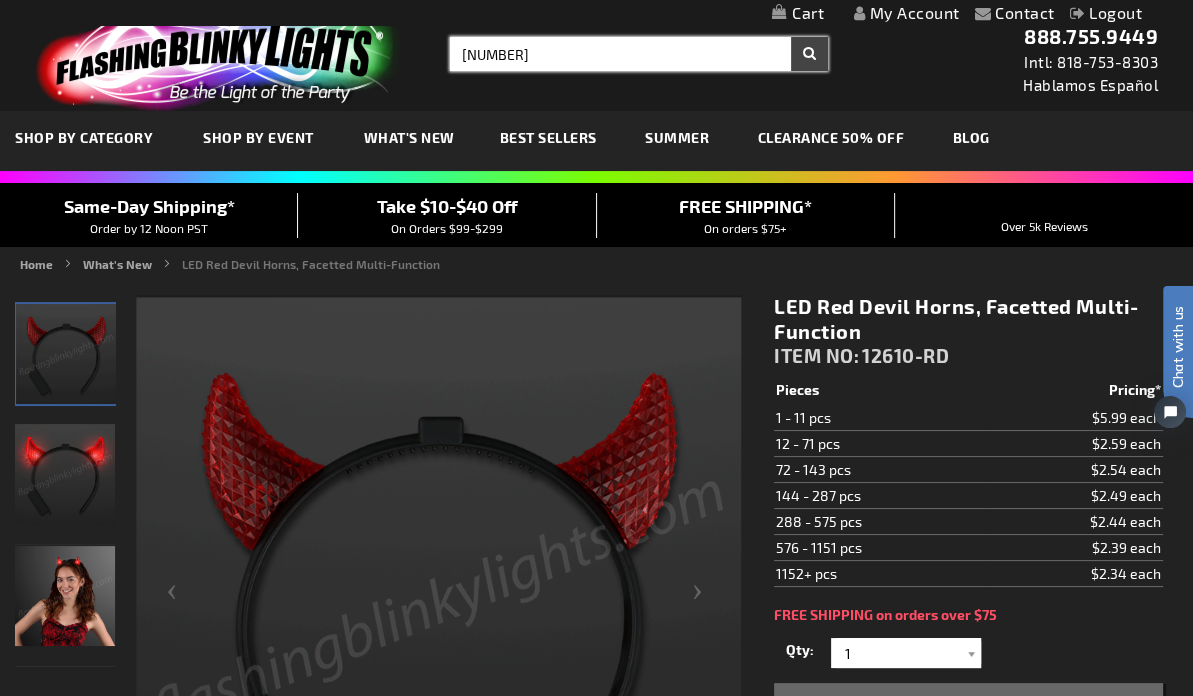 scroll, scrollTop: 0, scrollLeft: 0, axis: both 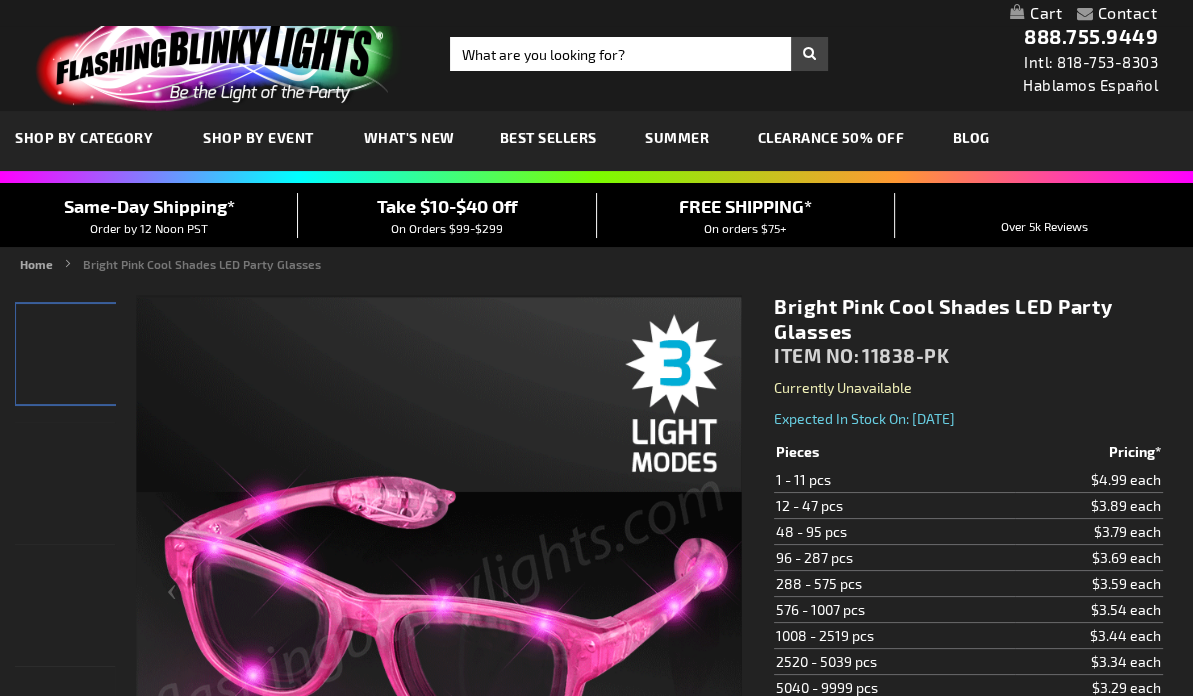 type on "5639" 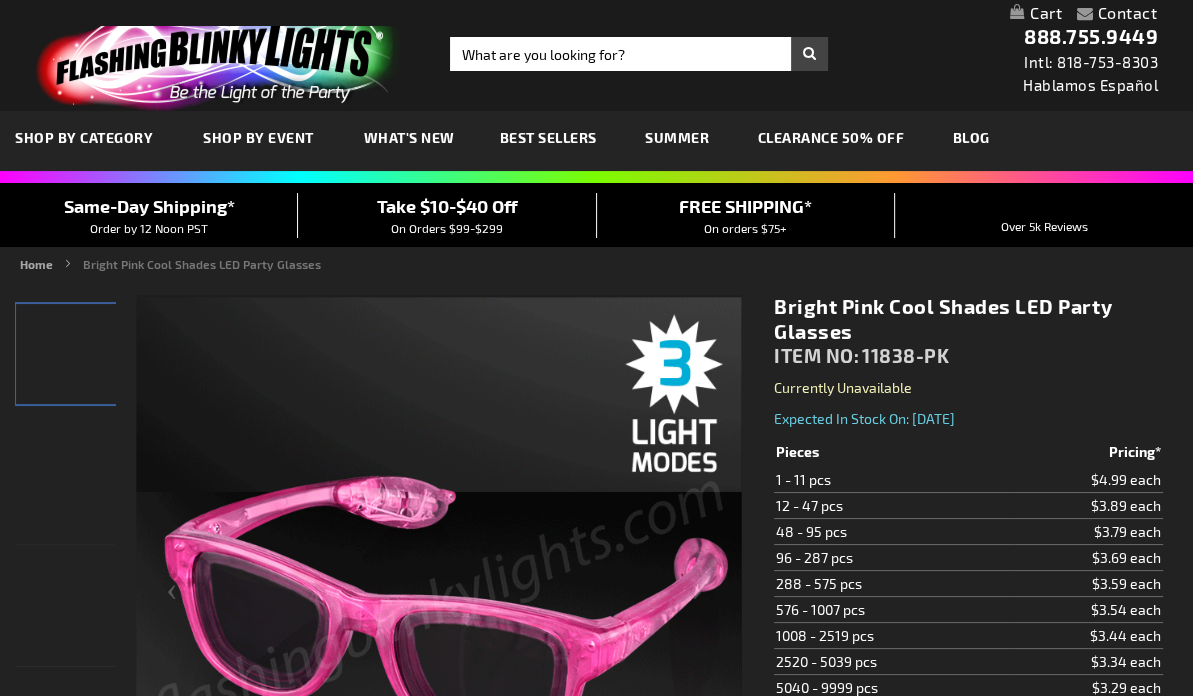 scroll, scrollTop: 0, scrollLeft: 0, axis: both 